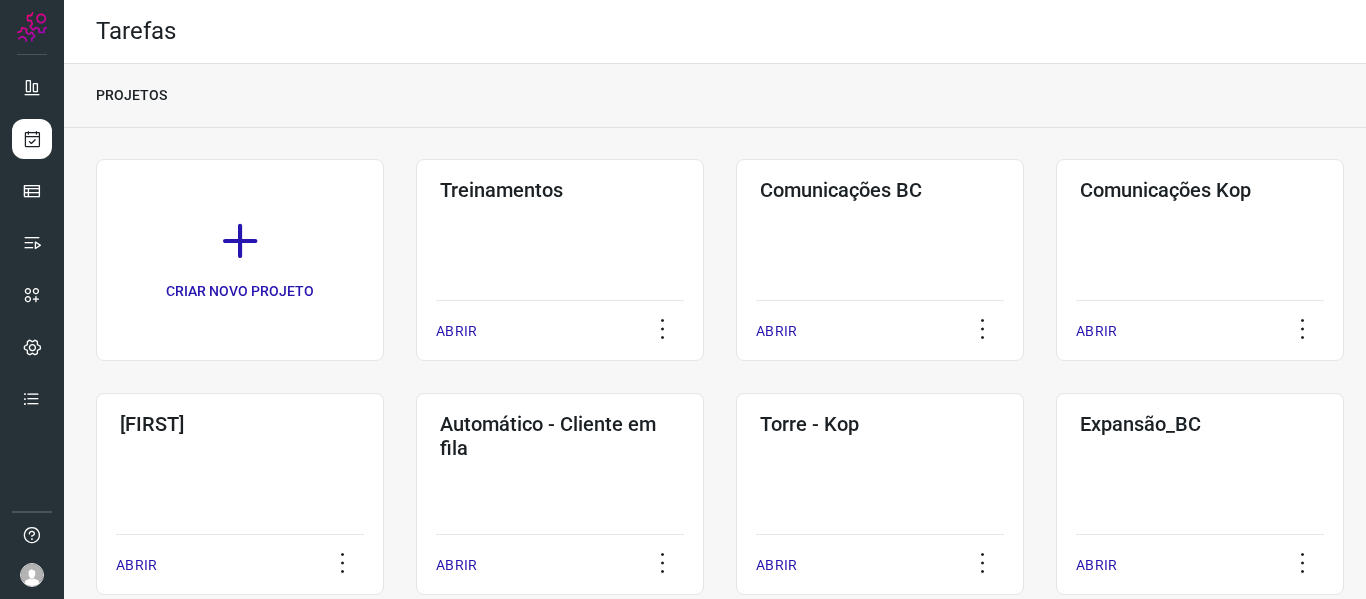 scroll, scrollTop: 0, scrollLeft: 0, axis: both 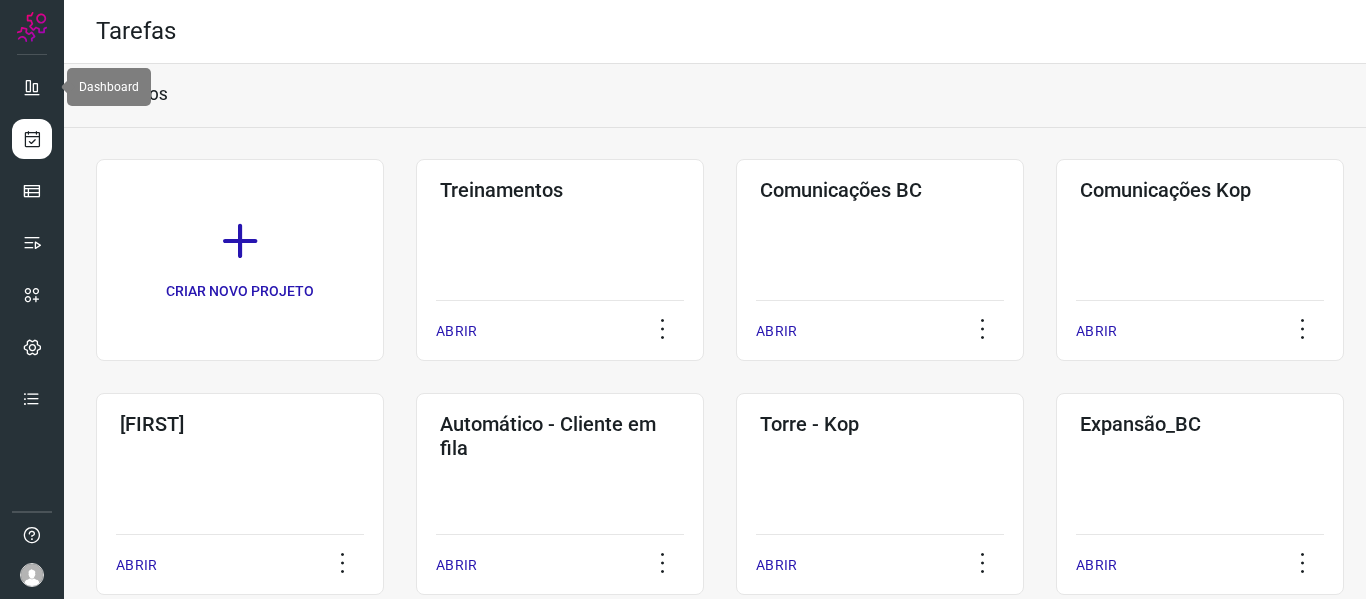 click at bounding box center [32, 139] 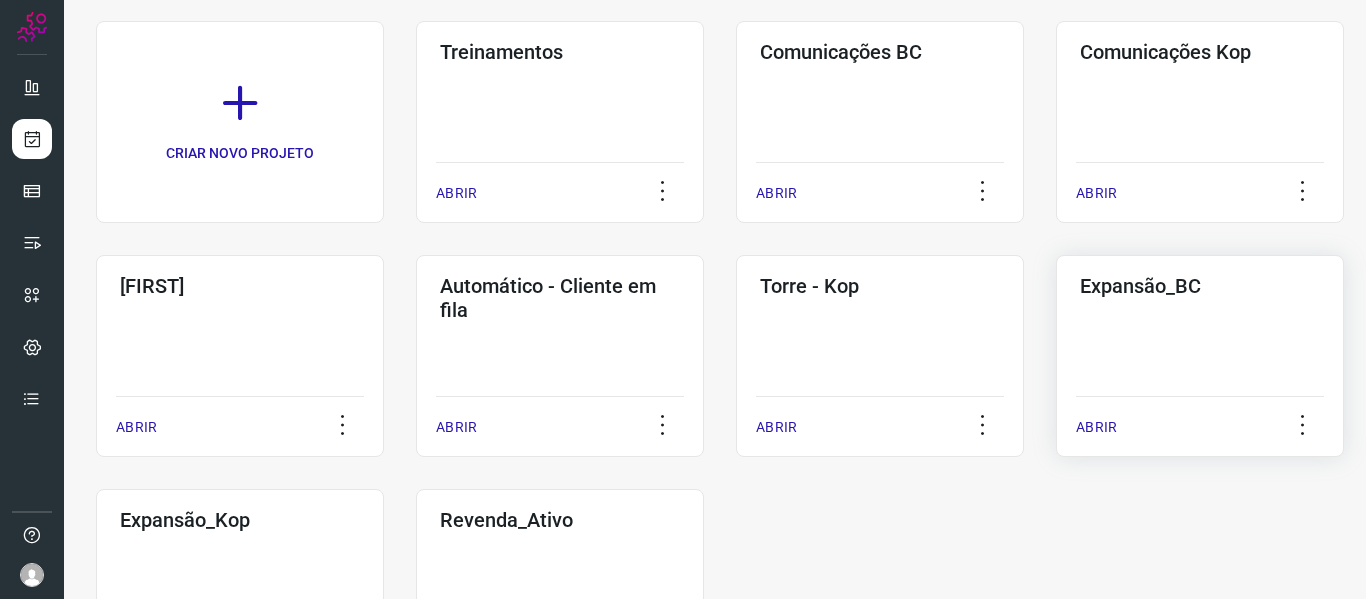 scroll, scrollTop: 145, scrollLeft: 0, axis: vertical 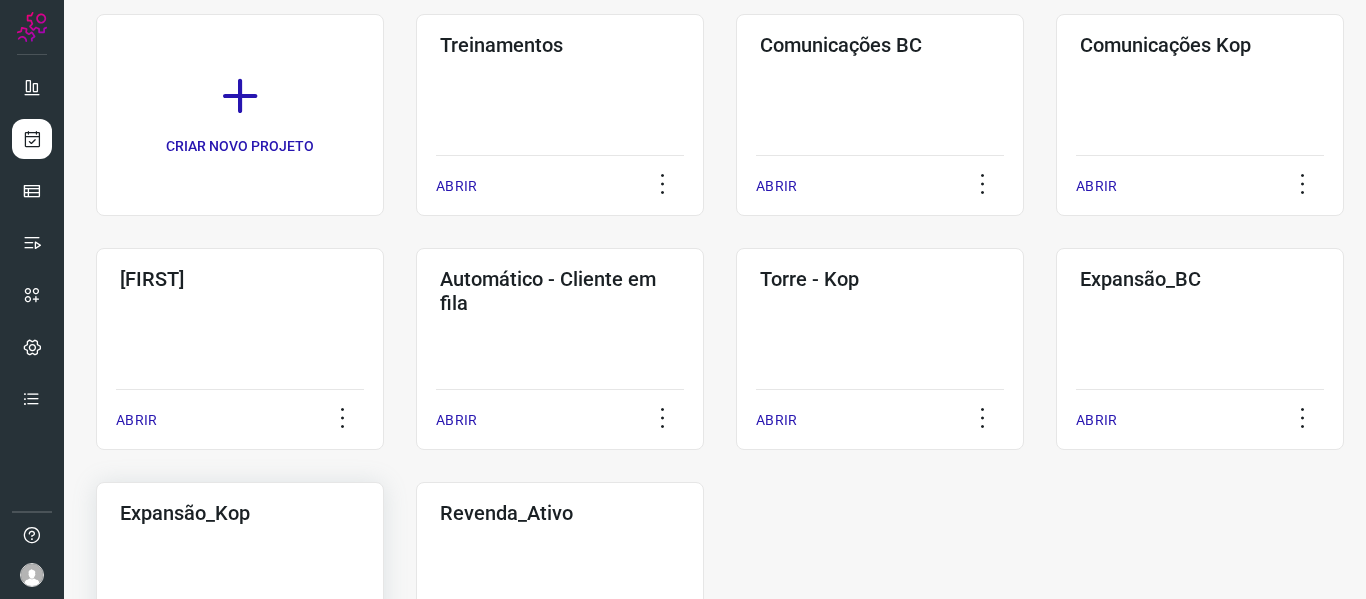 click on "Expansão_Kop  ABRIR" 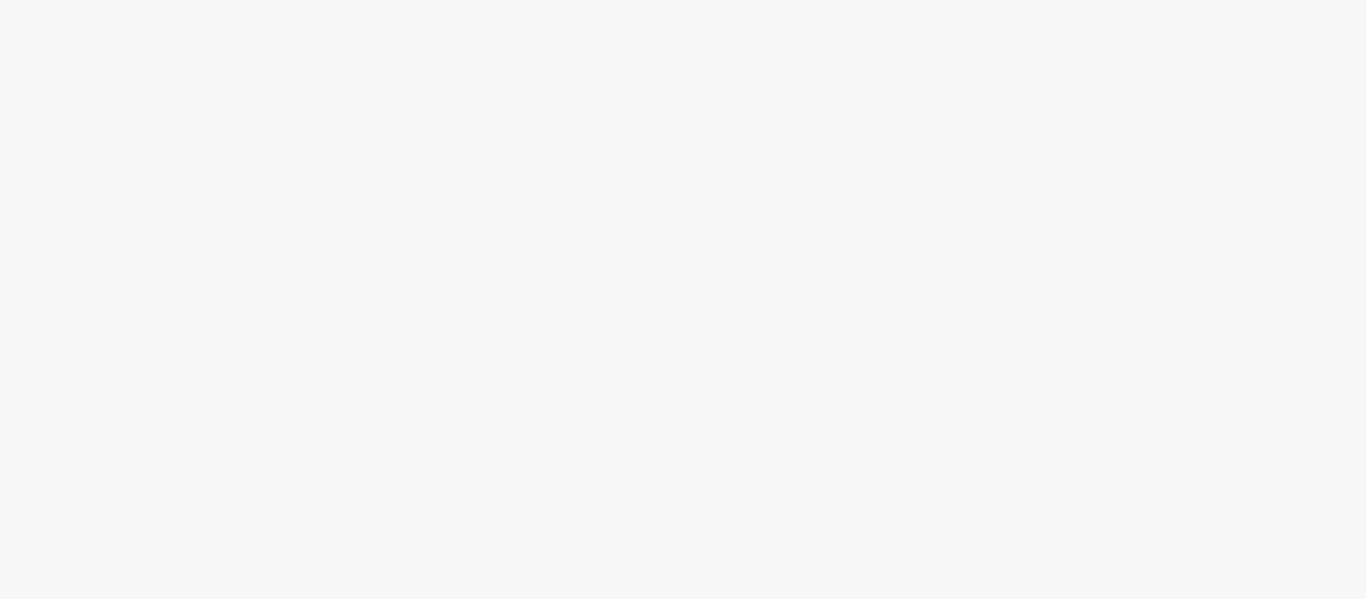 scroll, scrollTop: 0, scrollLeft: 0, axis: both 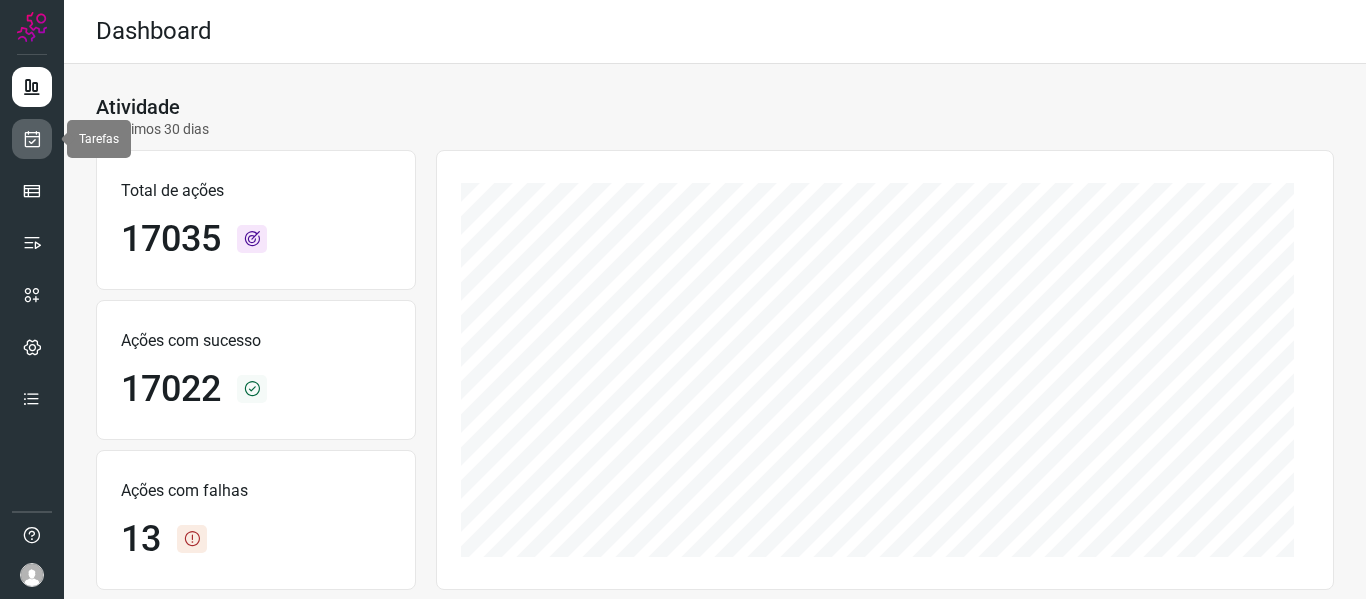 click at bounding box center [32, 139] 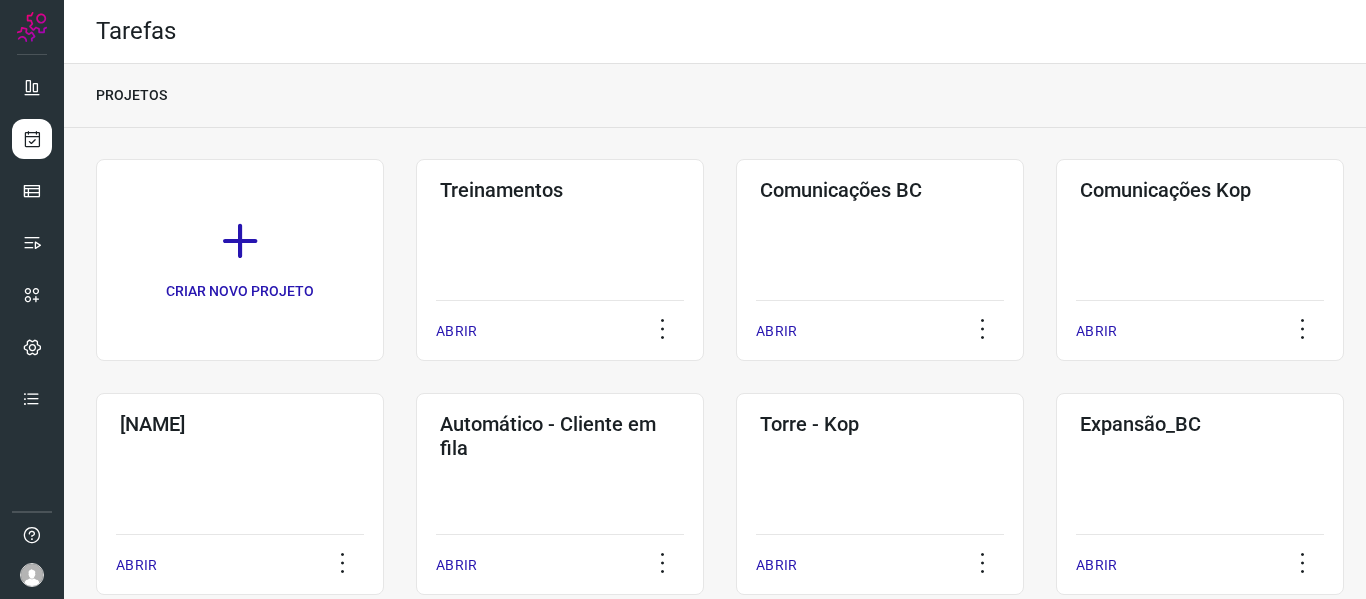 scroll, scrollTop: 280, scrollLeft: 0, axis: vertical 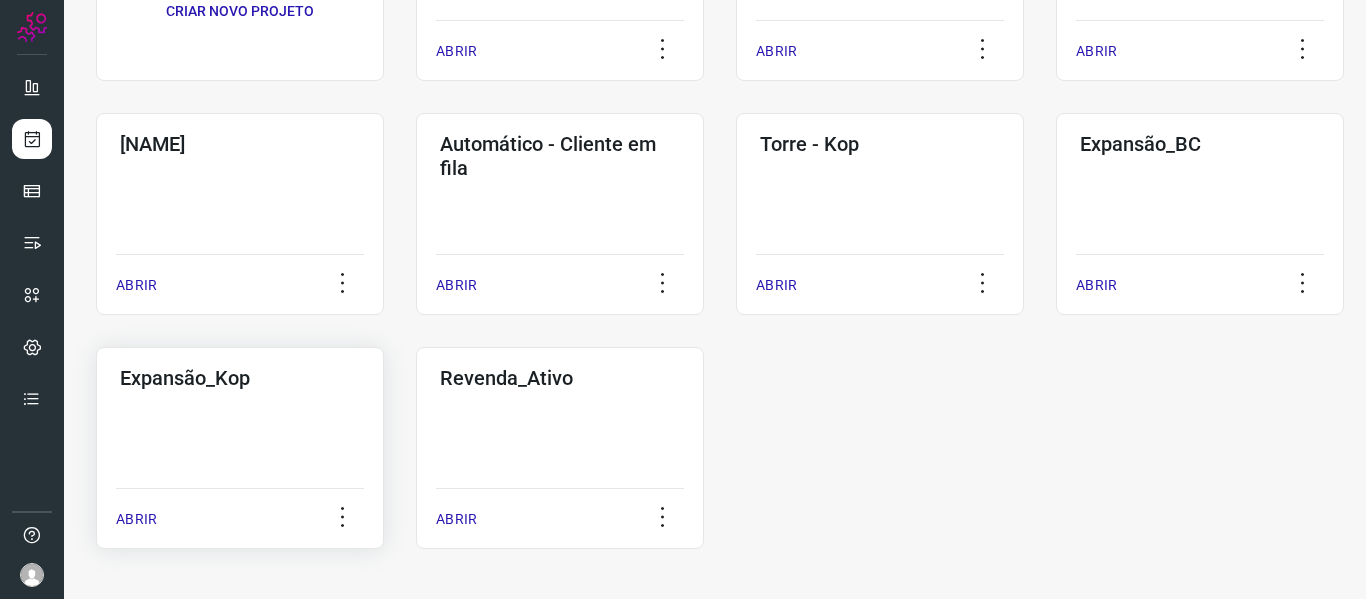 click on "Expansão_Kop  ABRIR" 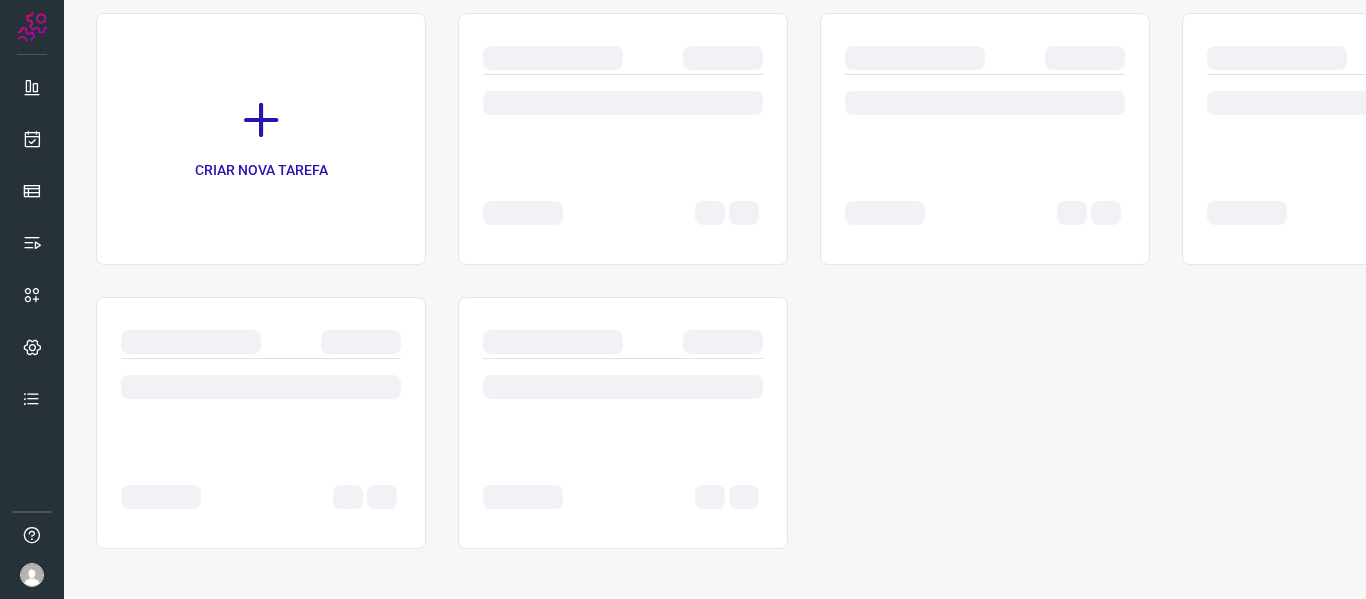 scroll, scrollTop: 146, scrollLeft: 0, axis: vertical 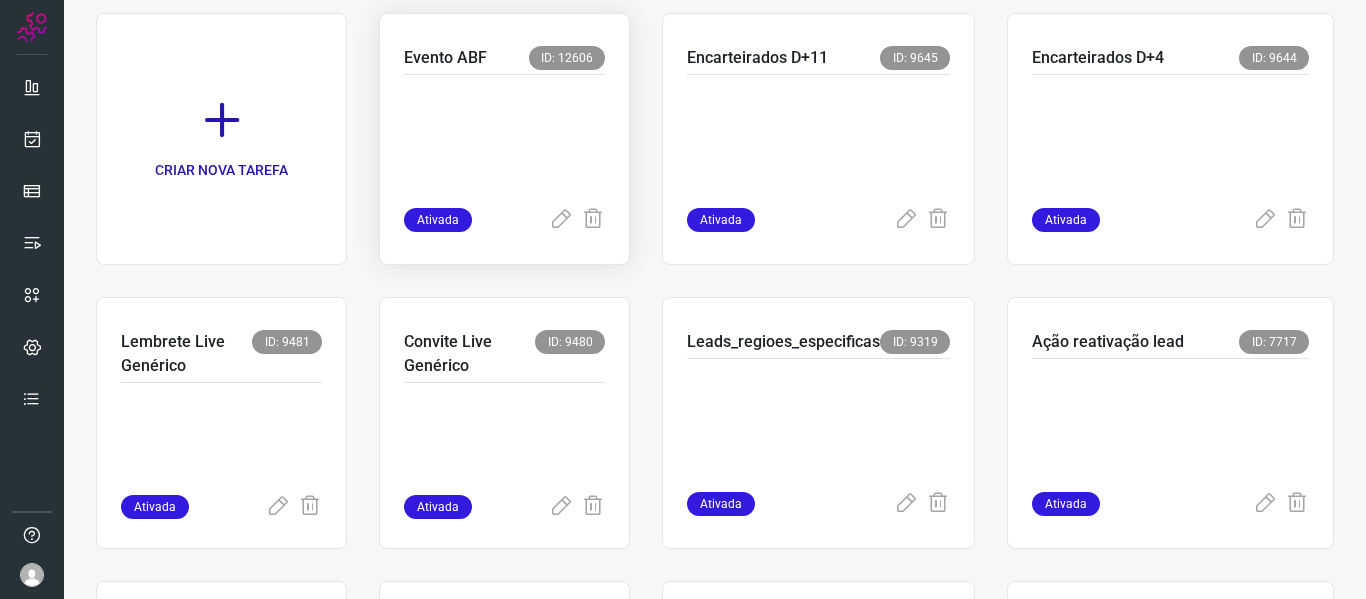 click at bounding box center [504, 137] 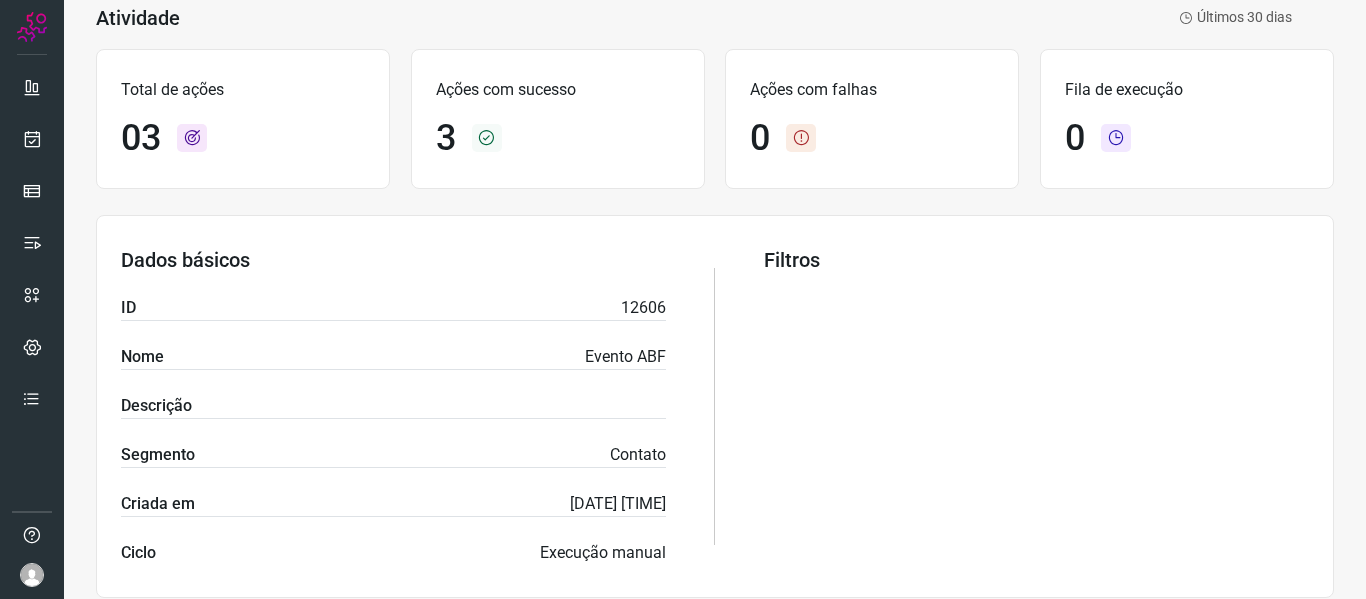 scroll, scrollTop: 11, scrollLeft: 0, axis: vertical 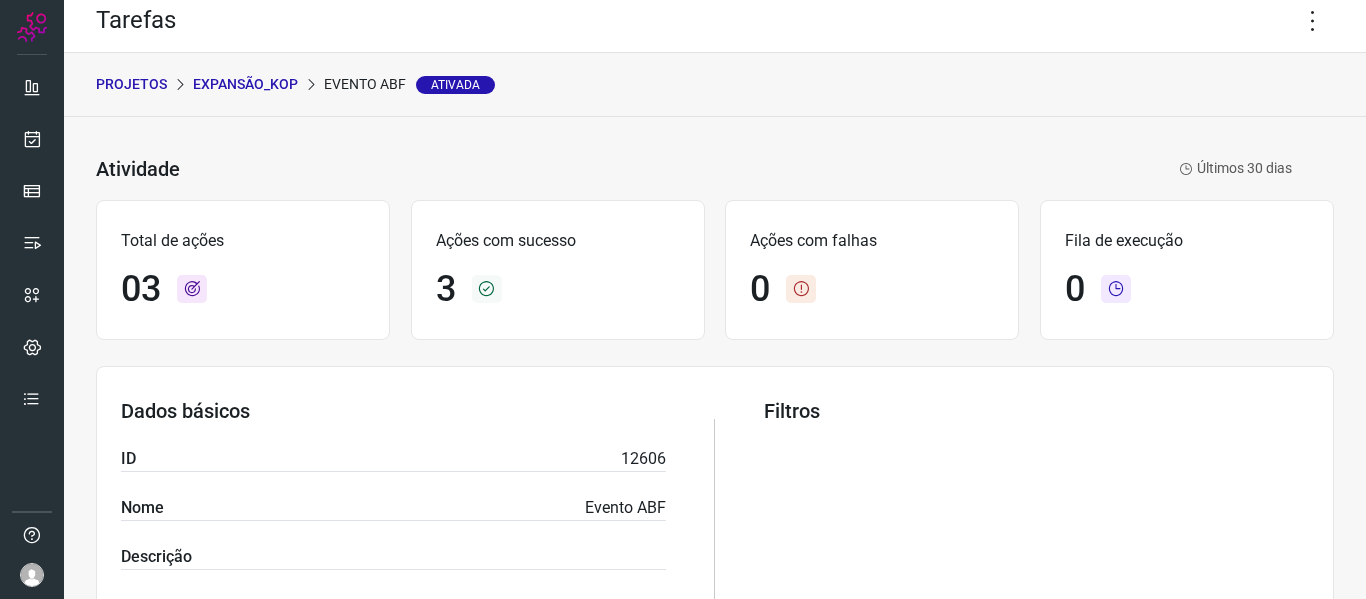 click on "PROJETOS" at bounding box center (131, 84) 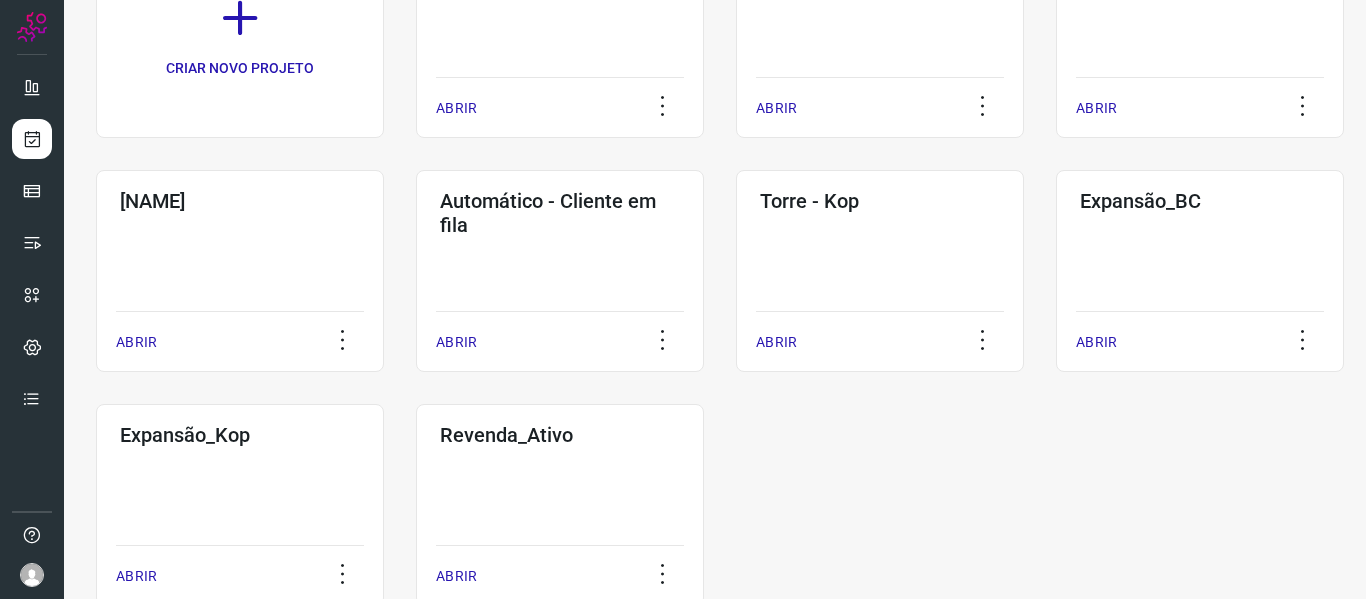 scroll, scrollTop: 259, scrollLeft: 0, axis: vertical 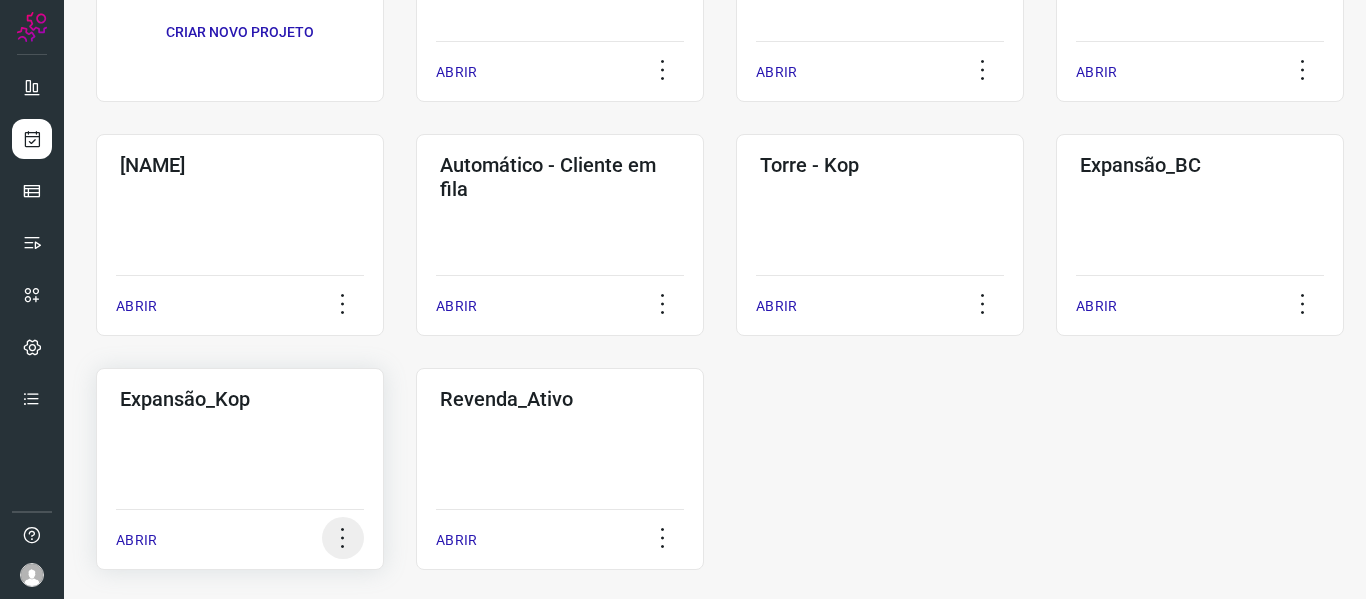 click 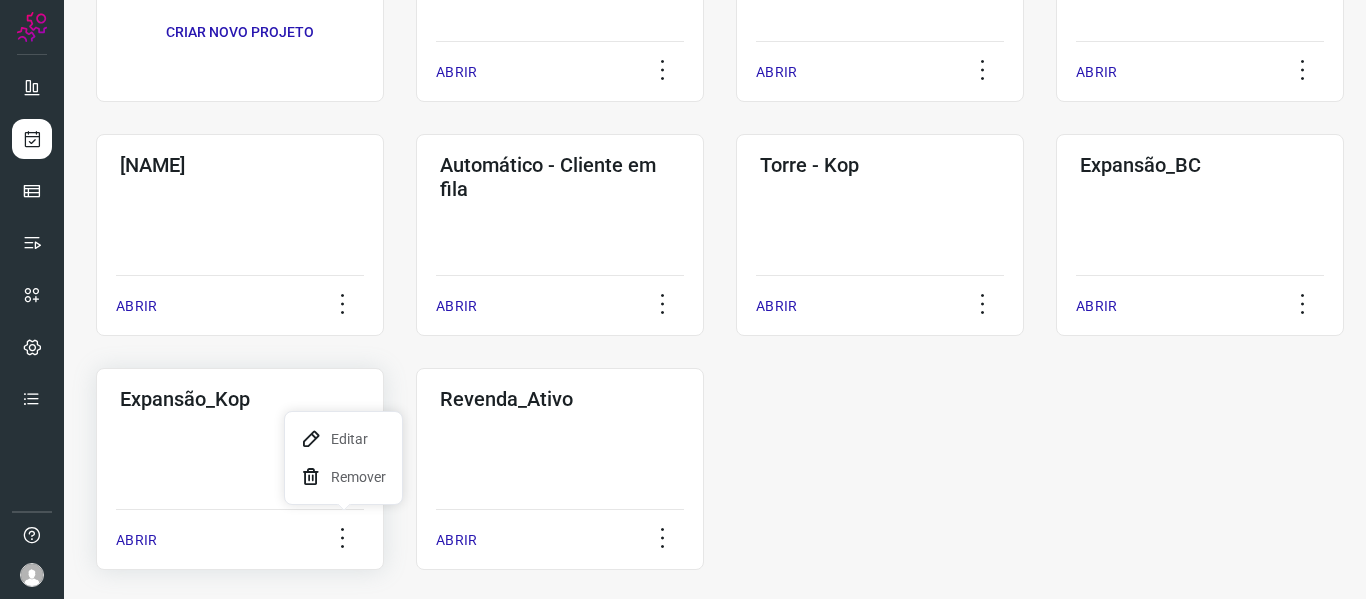 click on "Expansão_Kop  ABRIR" 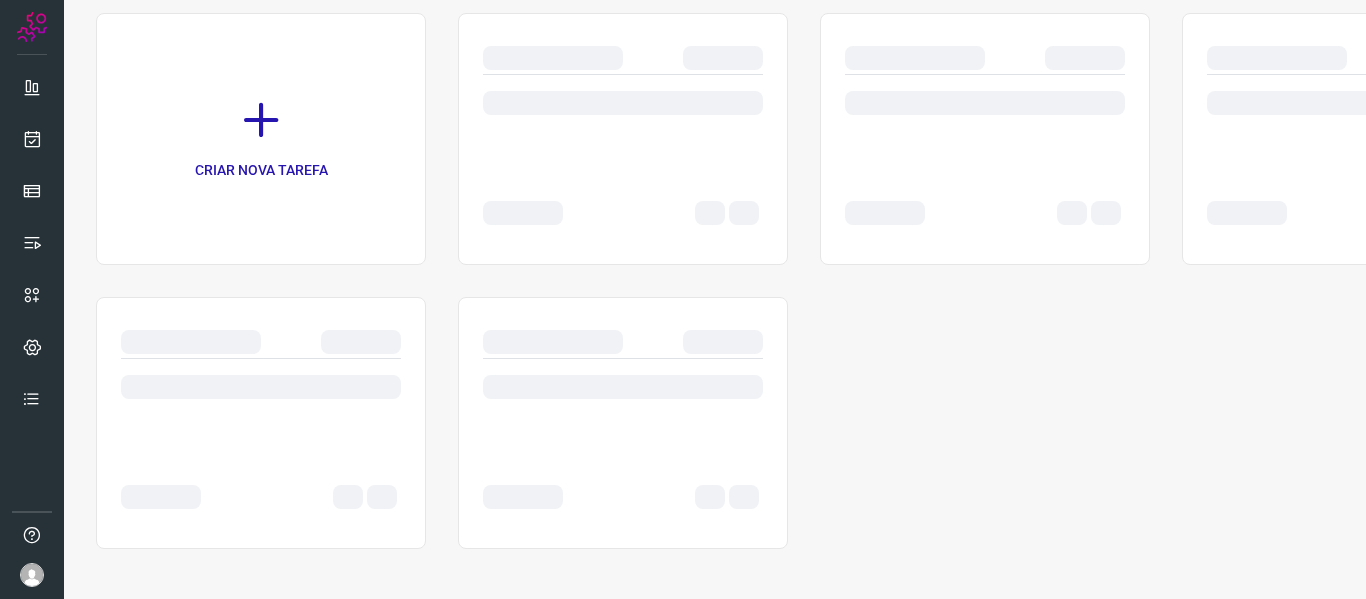 scroll, scrollTop: 146, scrollLeft: 0, axis: vertical 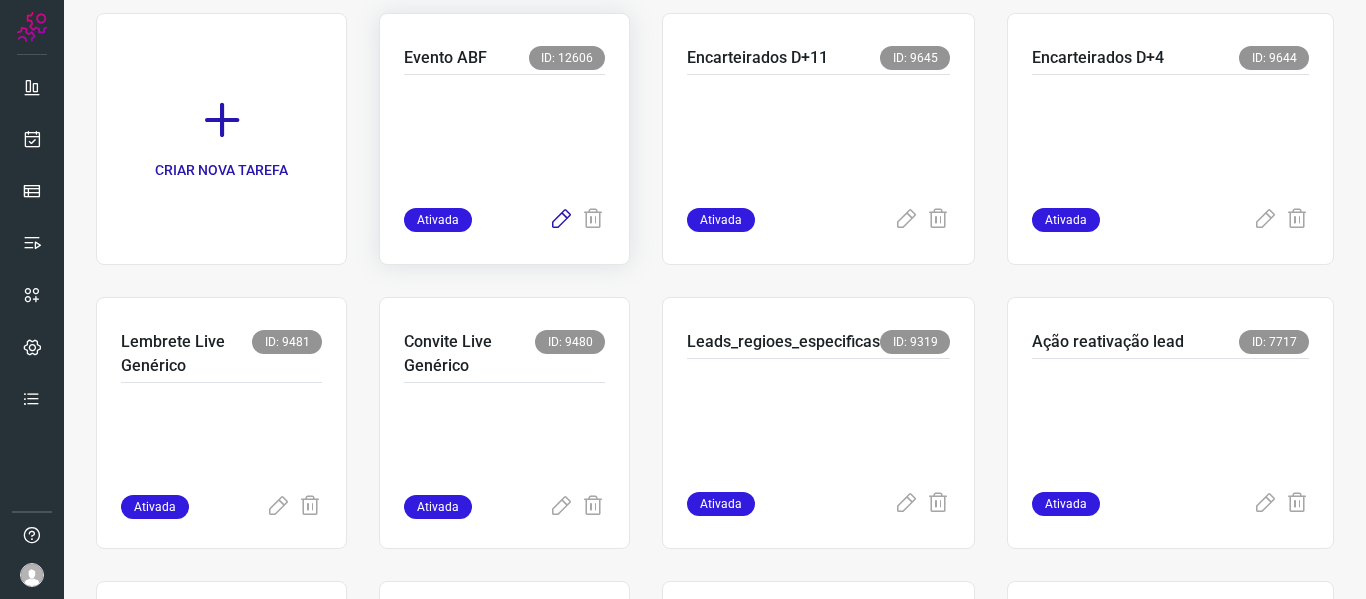 click at bounding box center [561, 220] 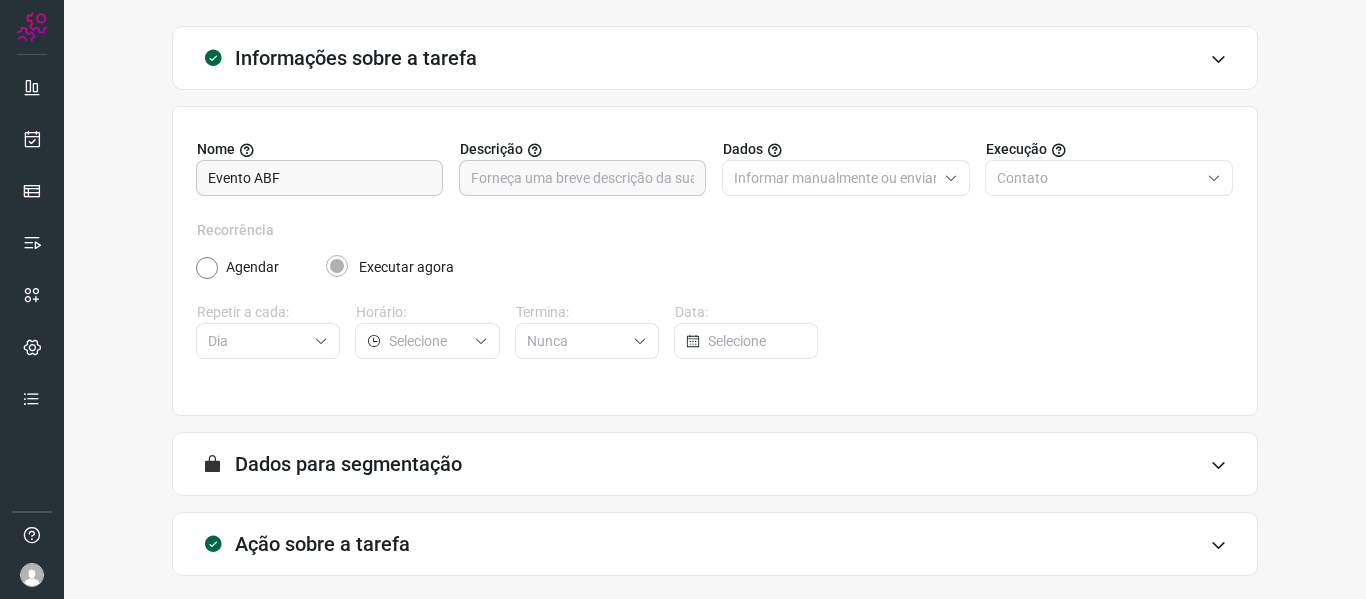 scroll, scrollTop: 182, scrollLeft: 0, axis: vertical 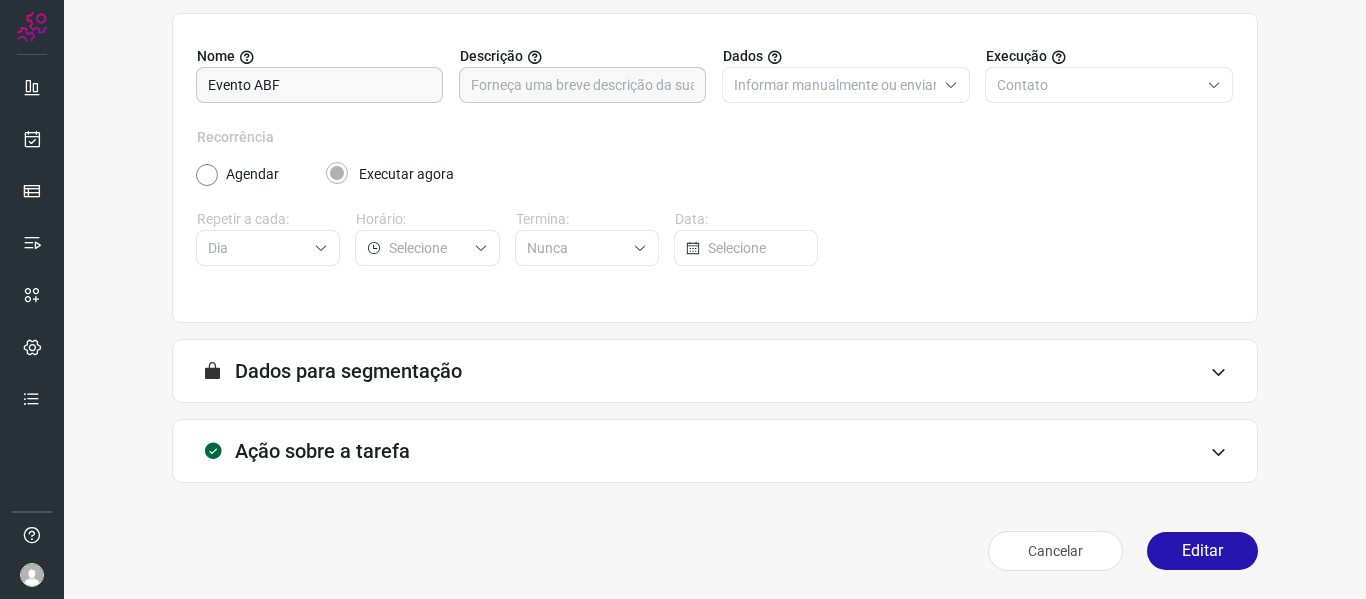 click at bounding box center [1218, 372] 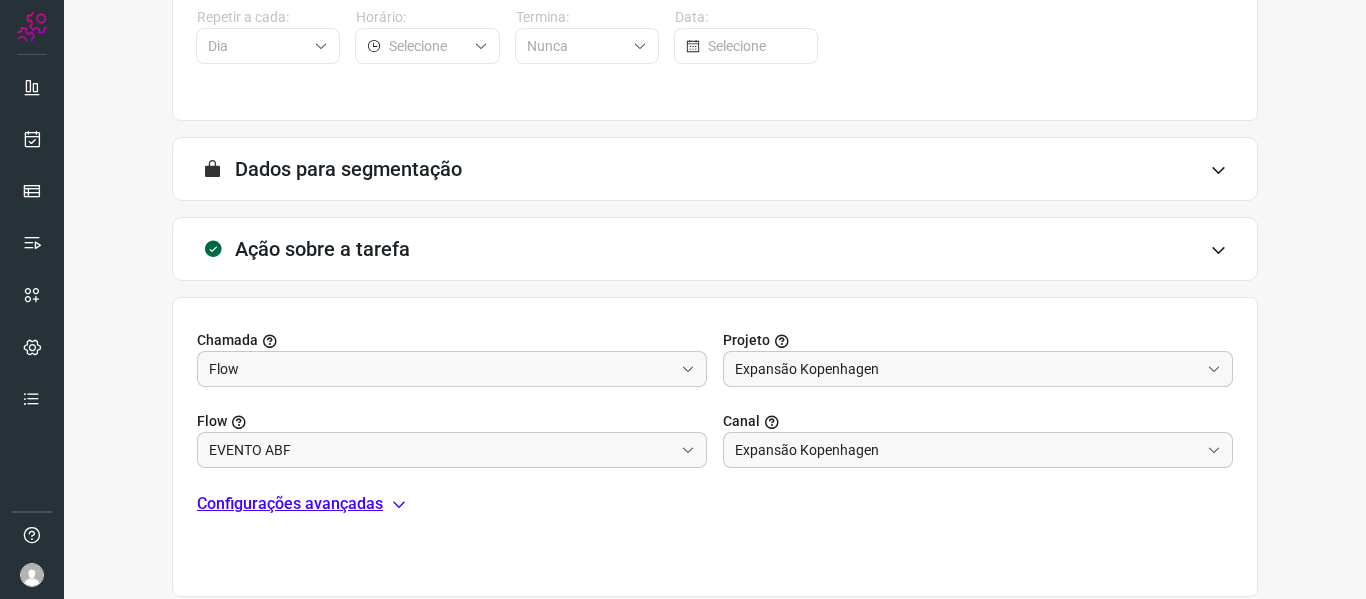 scroll, scrollTop: 498, scrollLeft: 0, axis: vertical 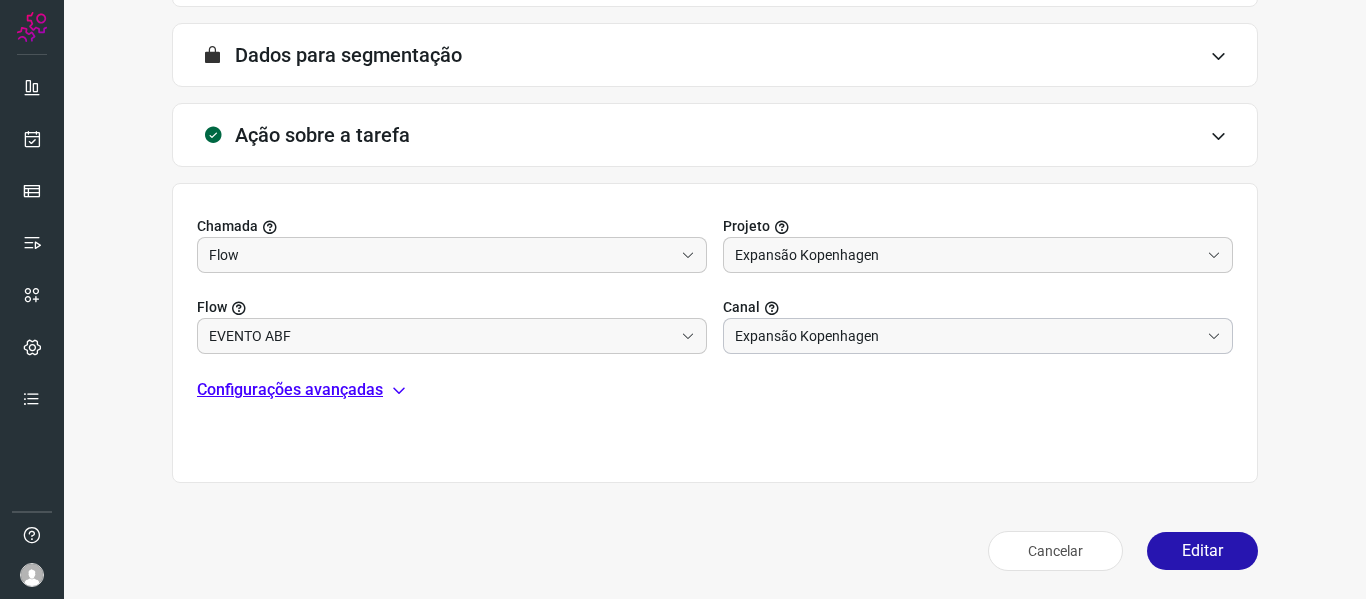click 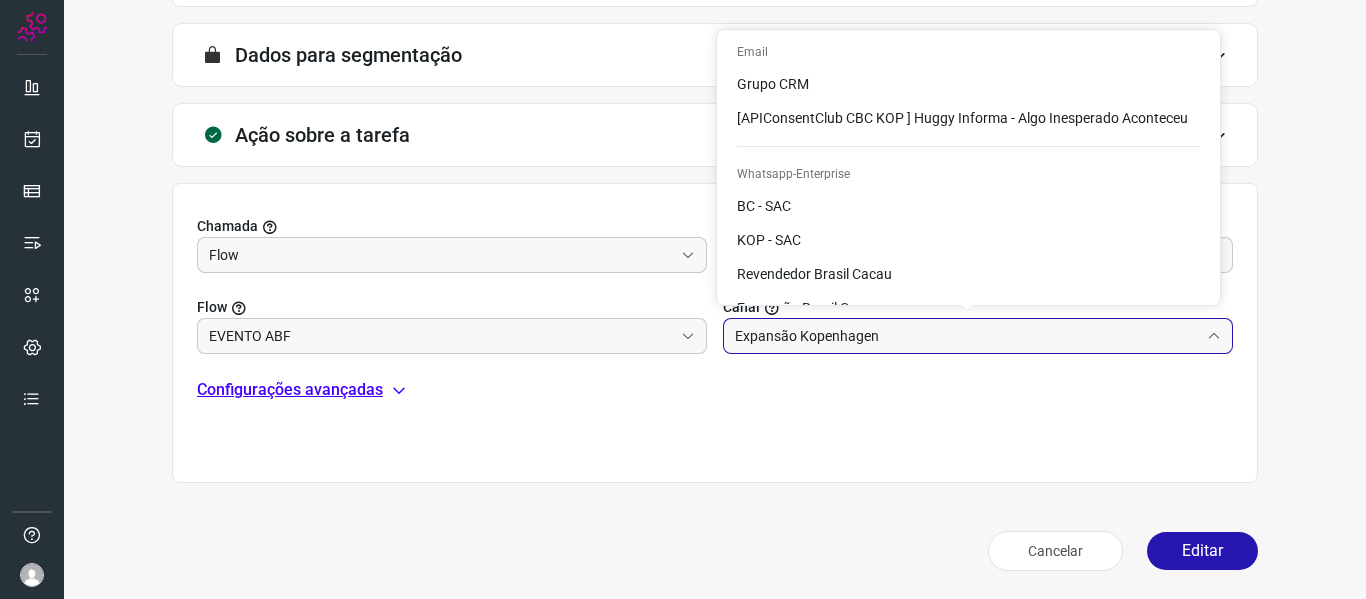scroll, scrollTop: 54, scrollLeft: 0, axis: vertical 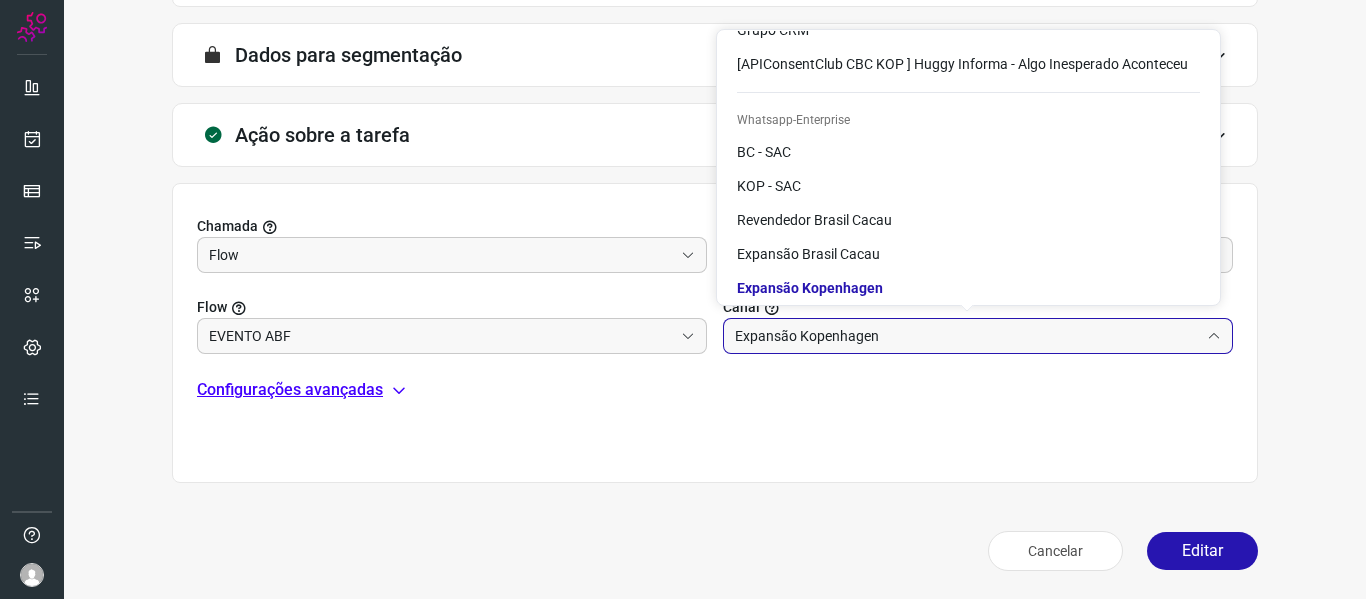 click on "Chamada Flow Projeto Expansão Kopenhagen Flow EVENTO ABF Canal Expansão Kopenhagen Configurações avançadas" at bounding box center (715, 333) 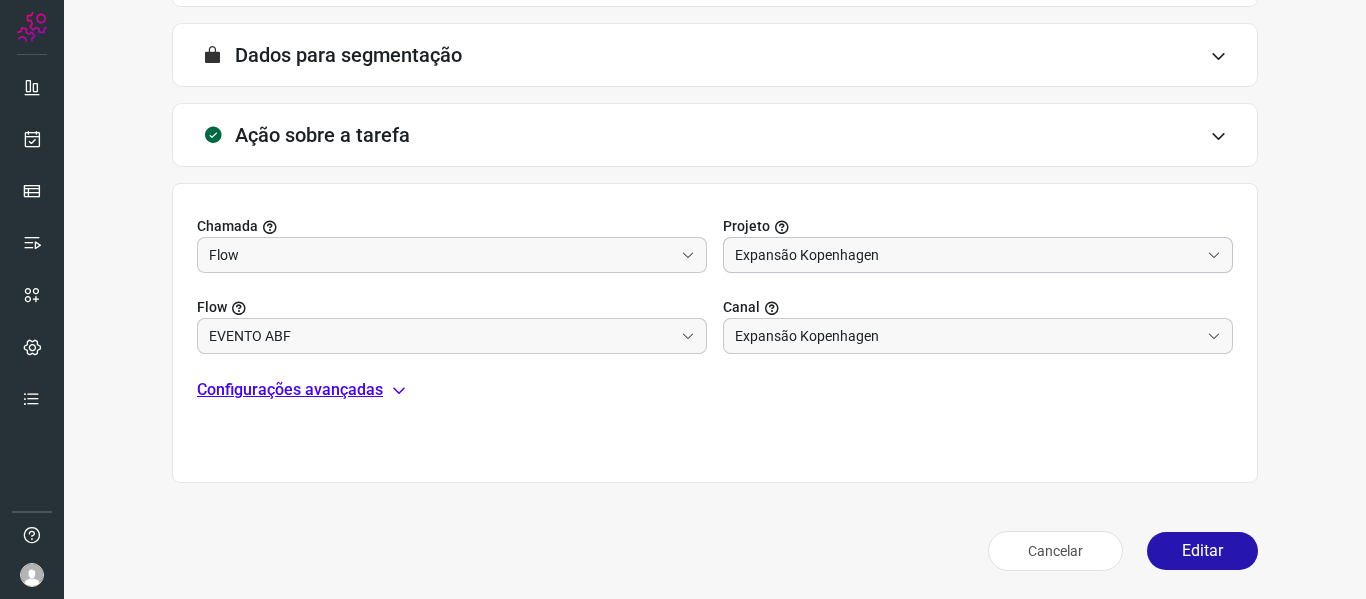 click 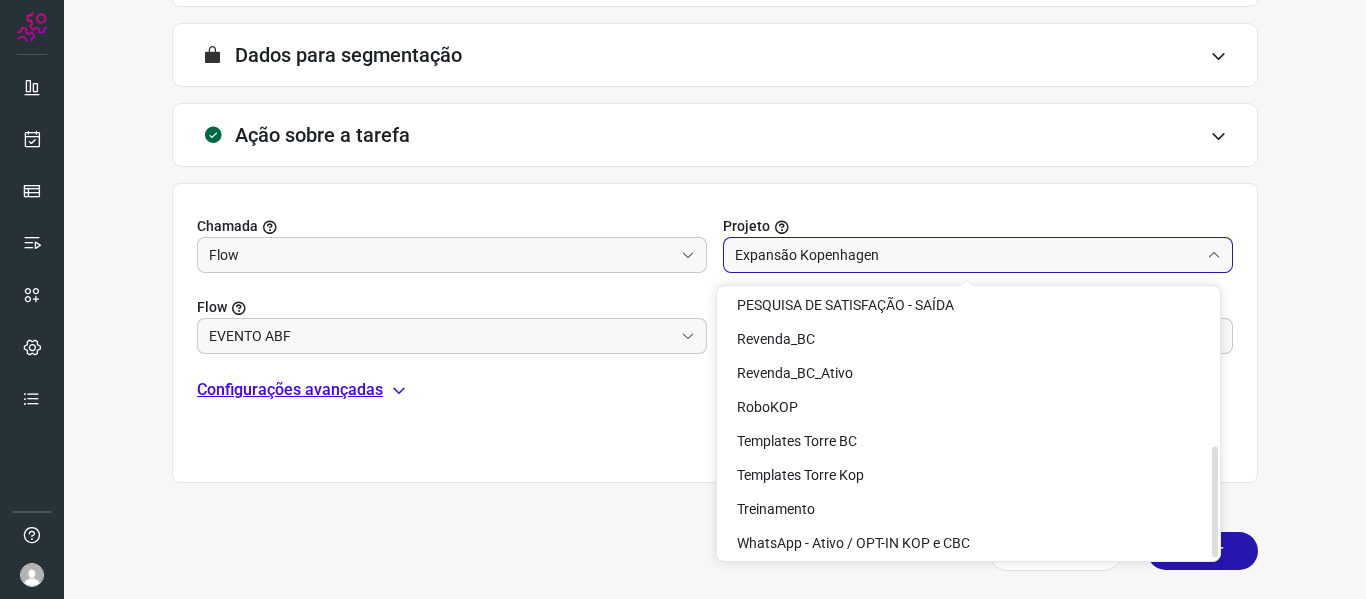 scroll, scrollTop: 384, scrollLeft: 0, axis: vertical 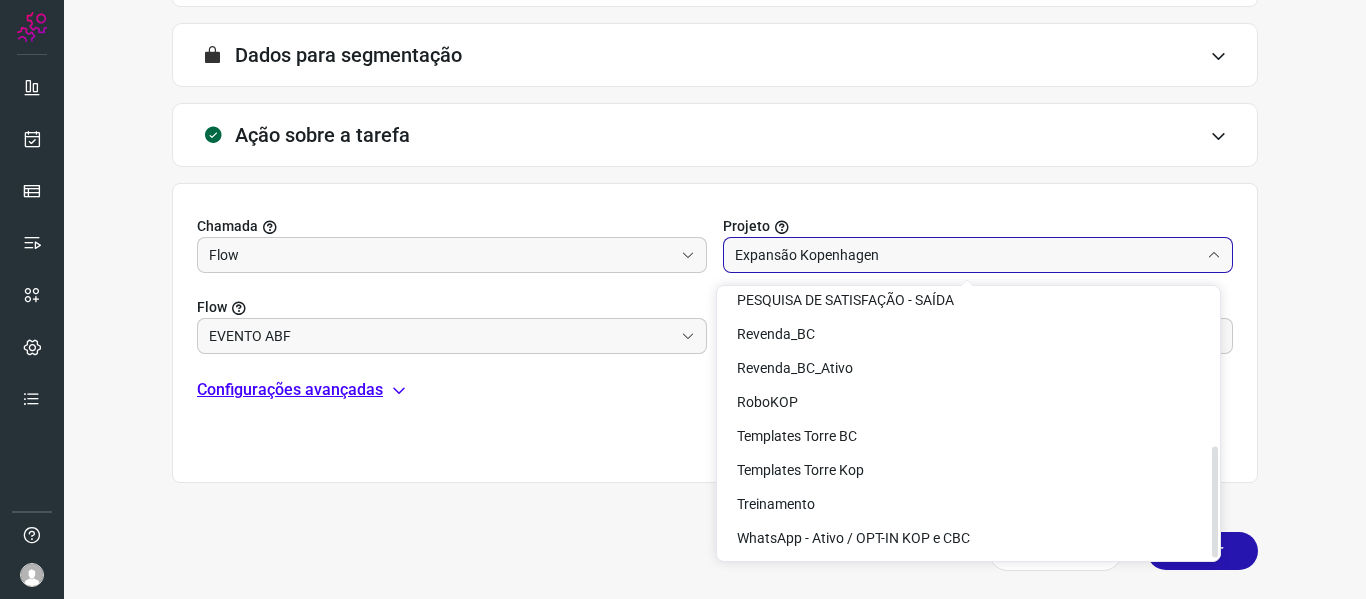 drag, startPoint x: 1217, startPoint y: 332, endPoint x: 1242, endPoint y: 514, distance: 183.70901 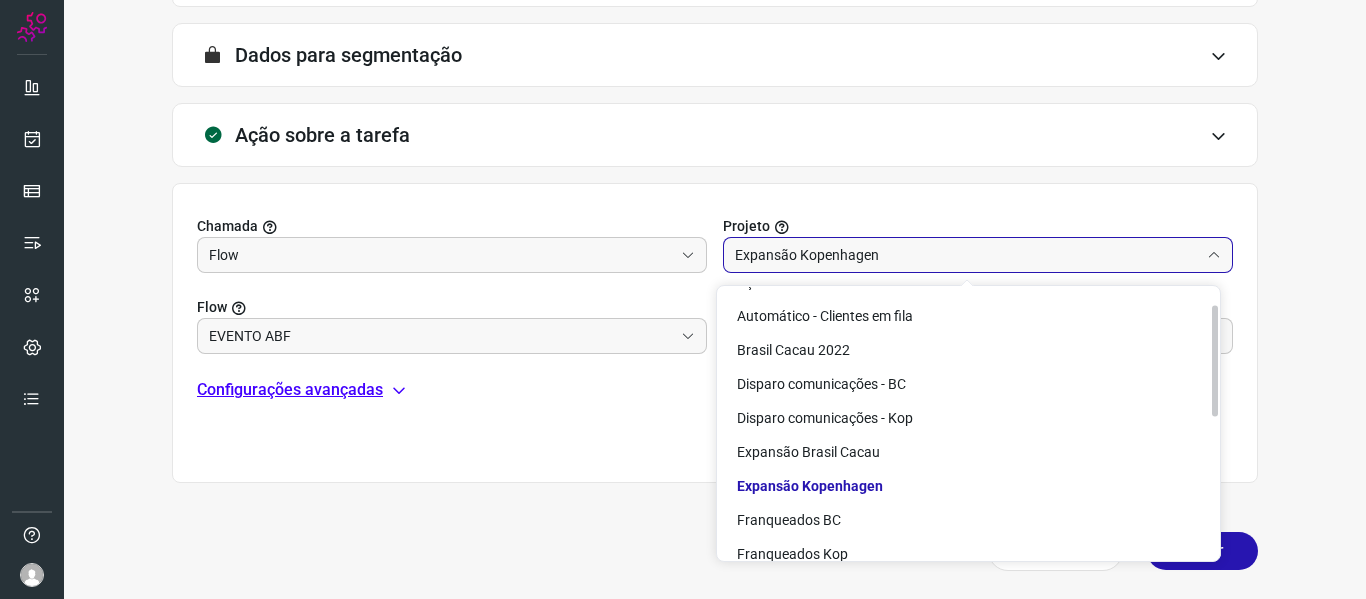 scroll, scrollTop: 0, scrollLeft: 0, axis: both 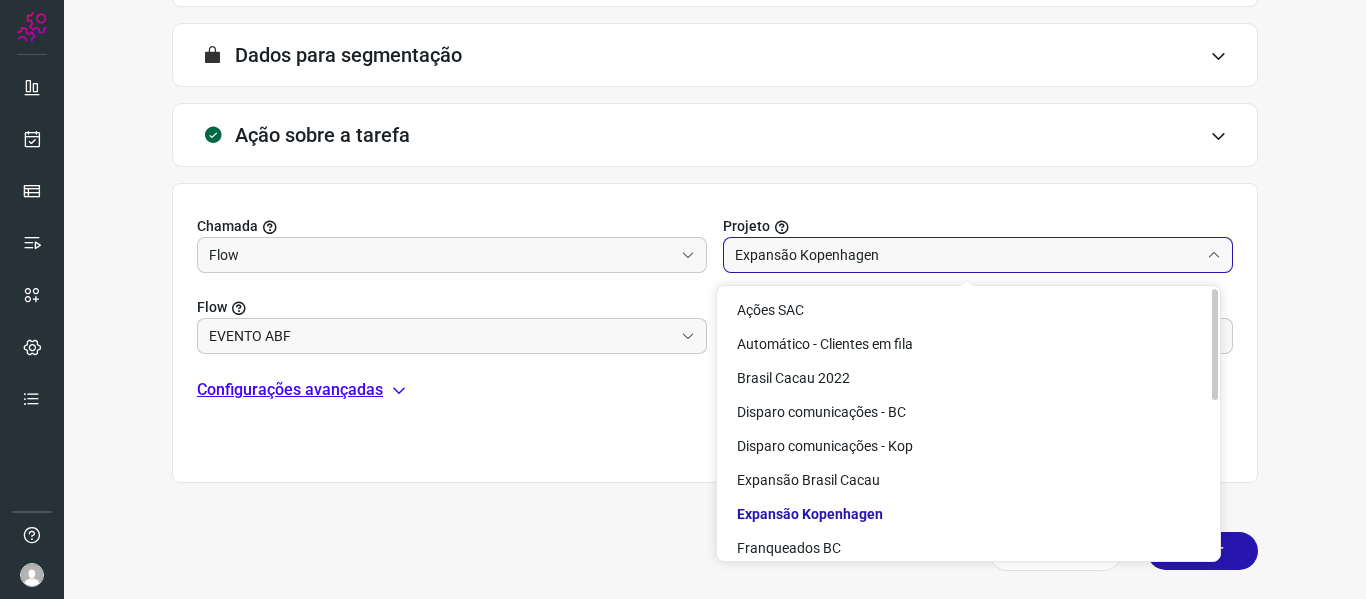 drag, startPoint x: 1214, startPoint y: 474, endPoint x: 1217, endPoint y: 301, distance: 173.02602 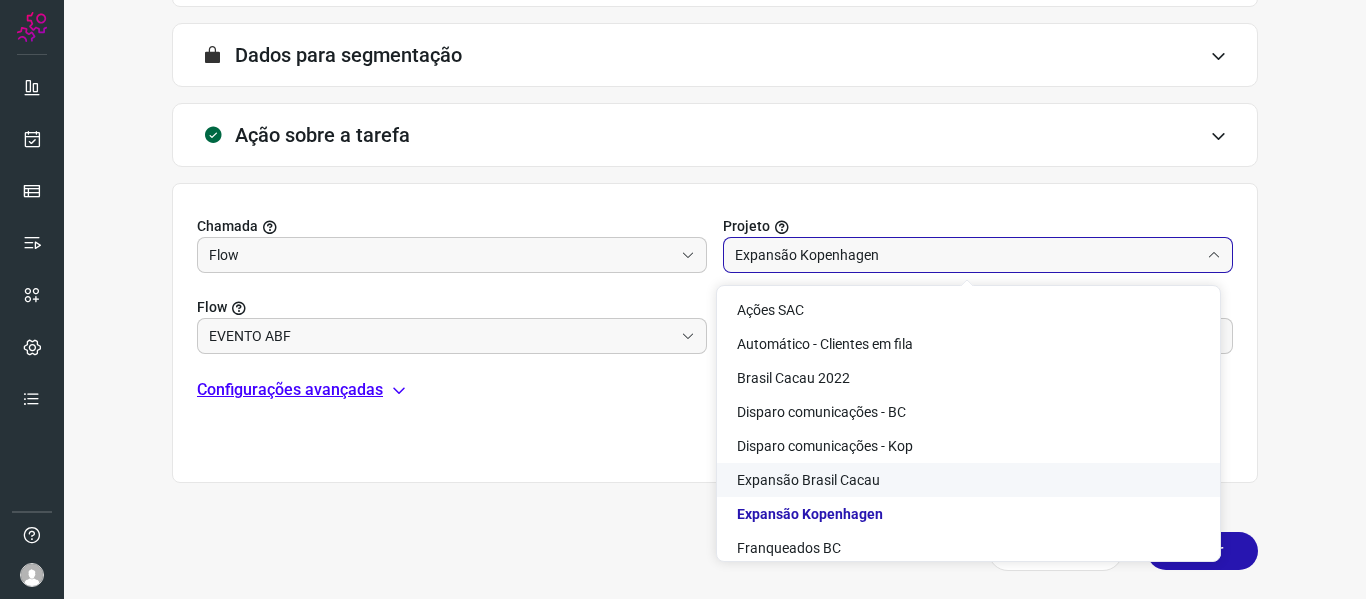 click on "Chamada Flow Projeto Expansão Kopenhagen Flow EVENTO ABF Canal Expansão Kopenhagen Configurações avançadas" at bounding box center (715, 341) 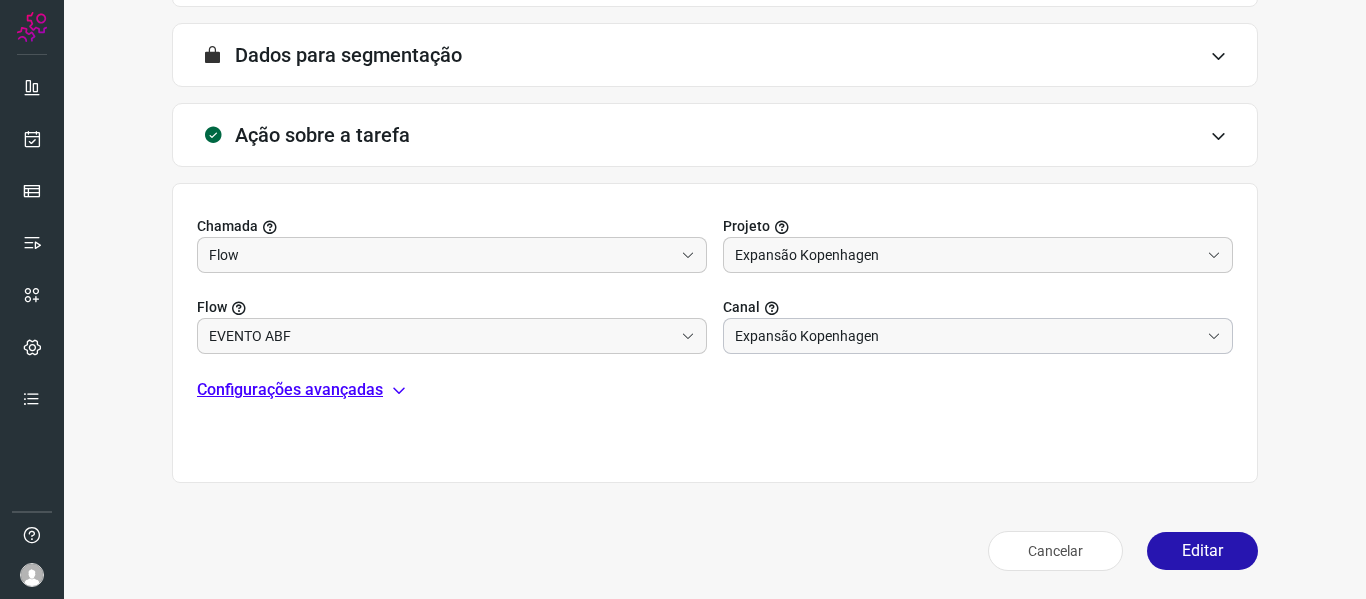click 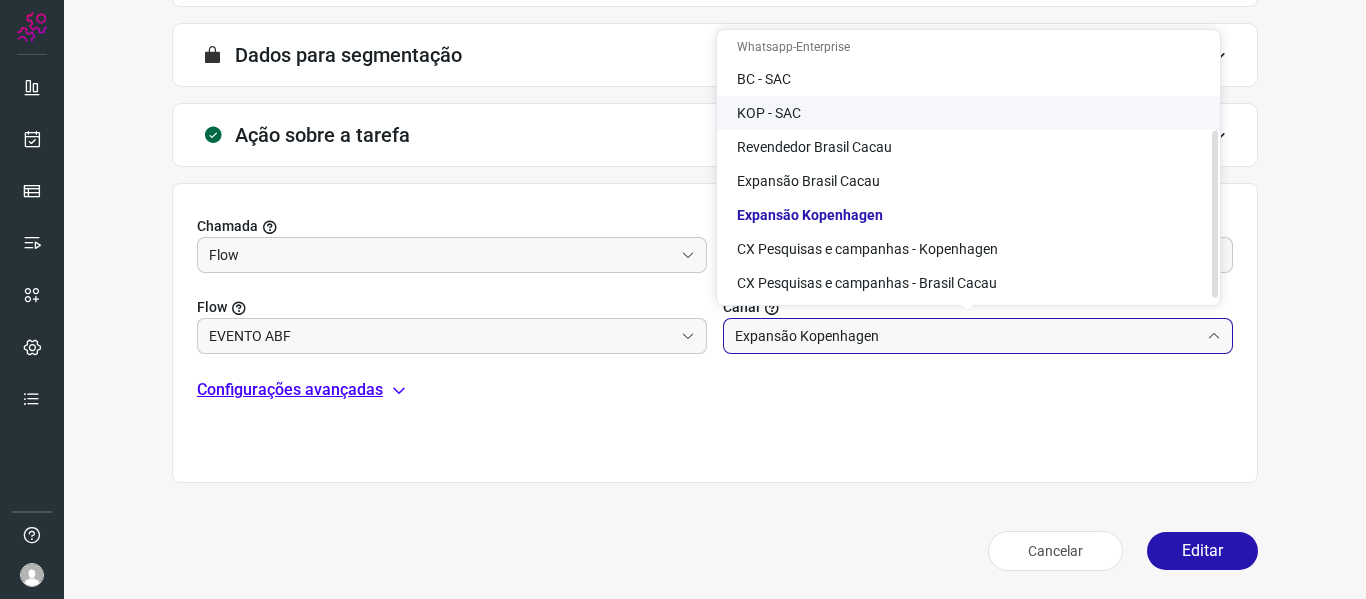 scroll, scrollTop: 162, scrollLeft: 0, axis: vertical 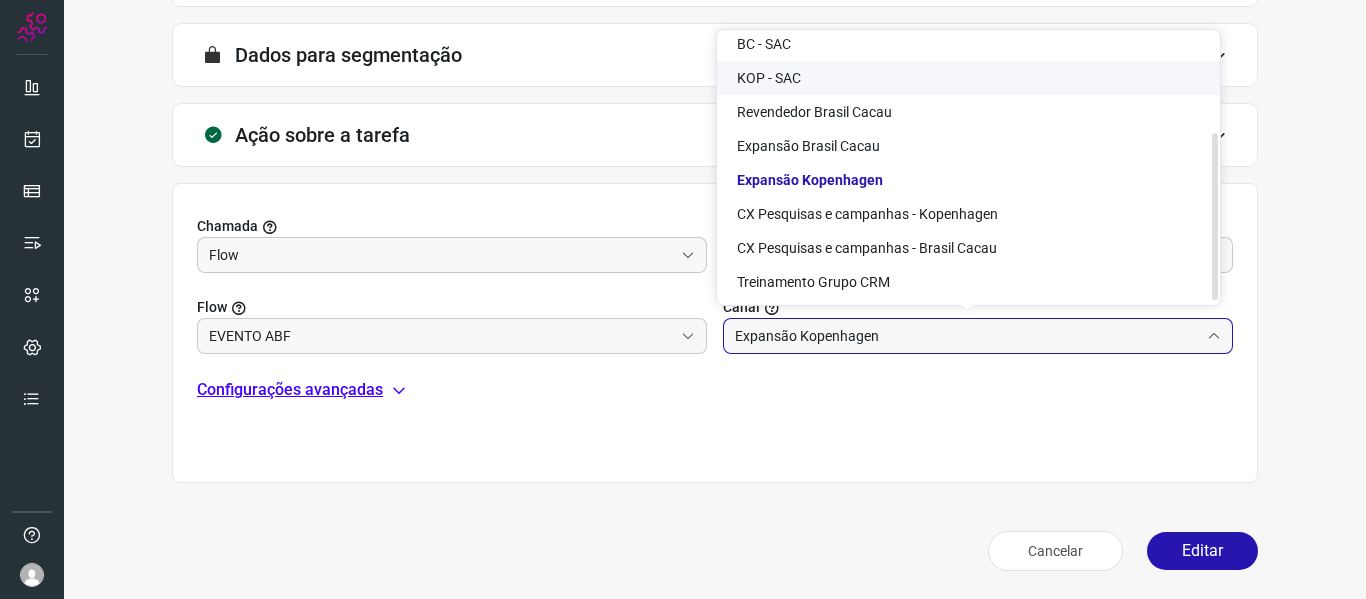 drag, startPoint x: 1217, startPoint y: 188, endPoint x: 1232, endPoint y: 289, distance: 102.10779 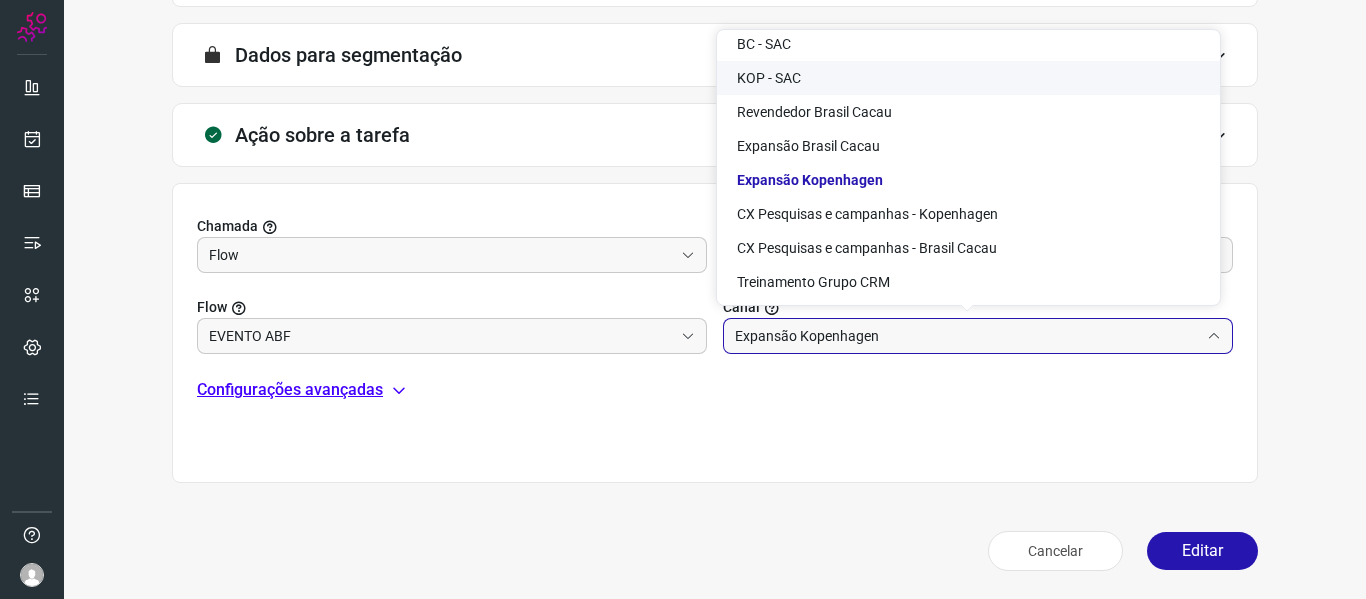 click on "Chamada Flow Projeto Expansão Kopenhagen Flow EVENTO ABF Canal Expansão Kopenhagen Configurações avançadas" at bounding box center [715, 333] 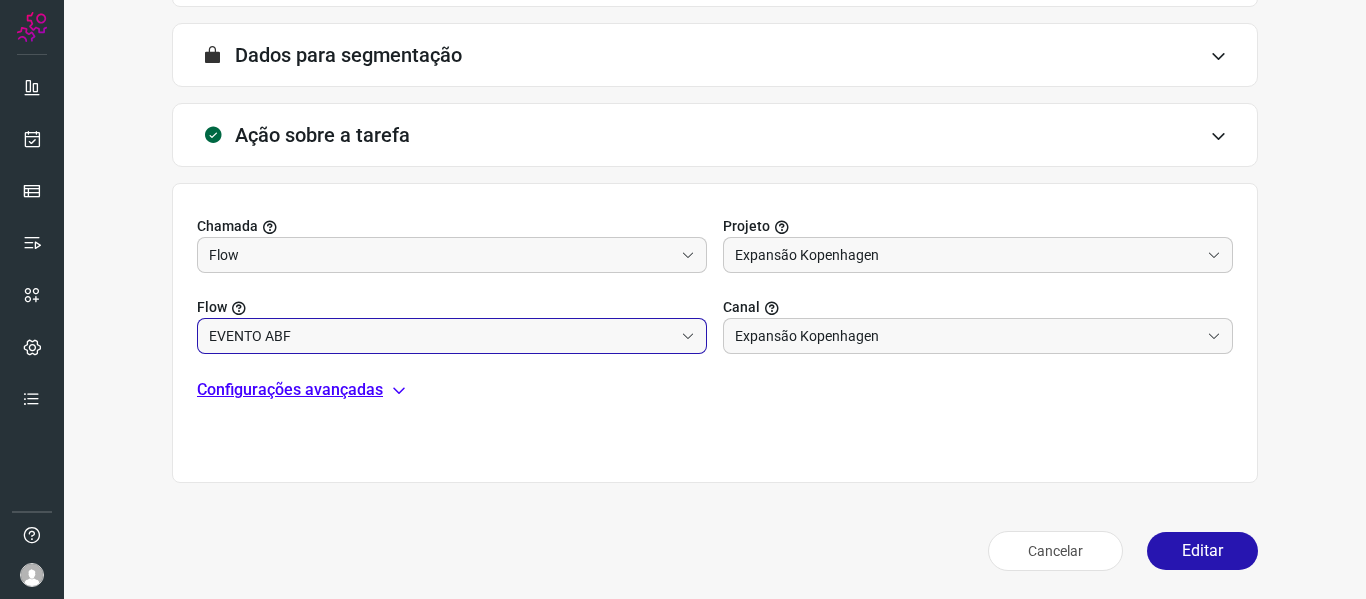click on "EVENTO ABF" at bounding box center (441, 336) 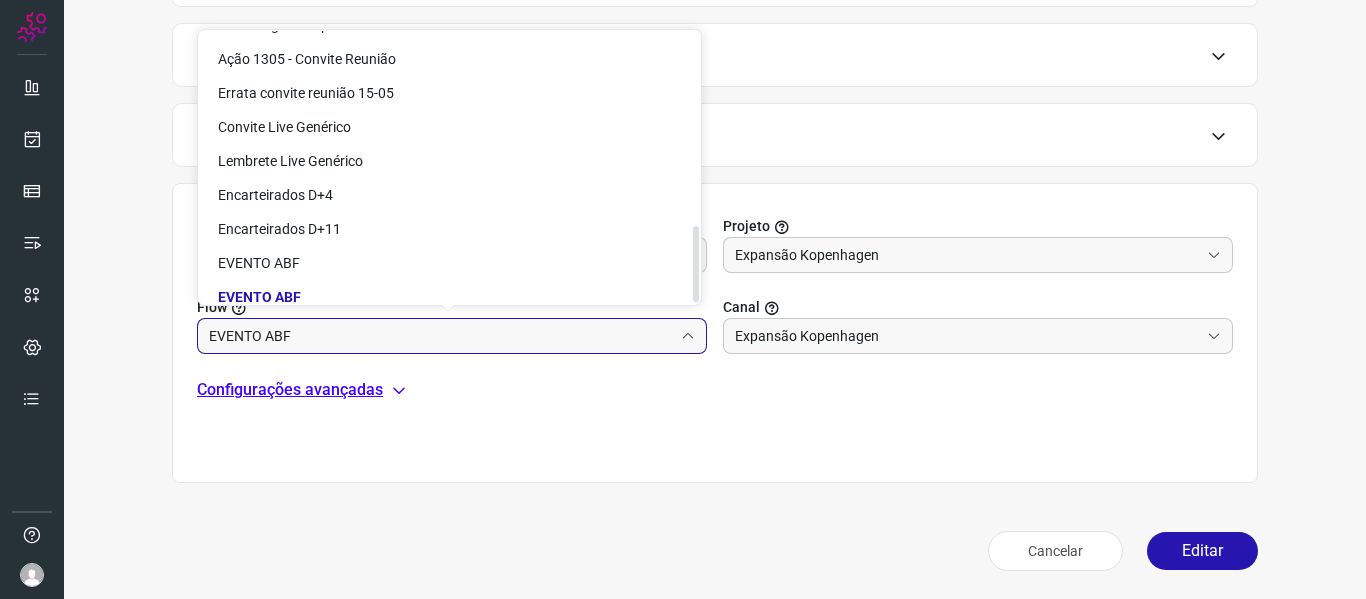 scroll, scrollTop: 690, scrollLeft: 0, axis: vertical 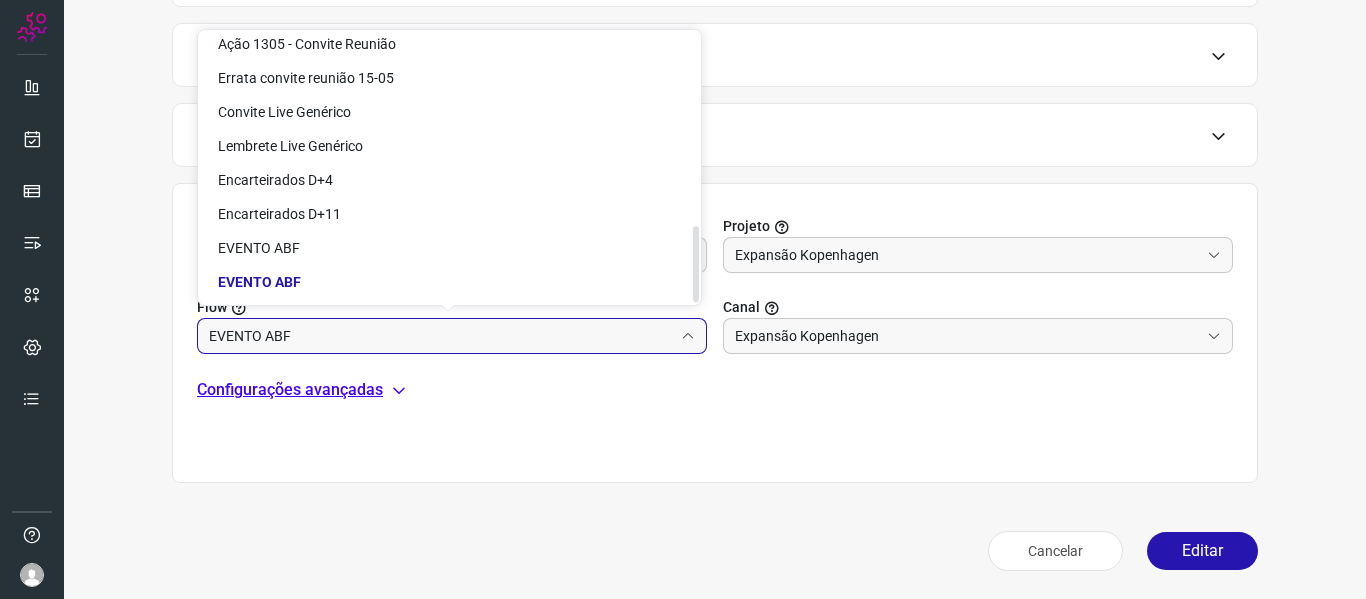 drag, startPoint x: 696, startPoint y: 86, endPoint x: 736, endPoint y: 301, distance: 218.68927 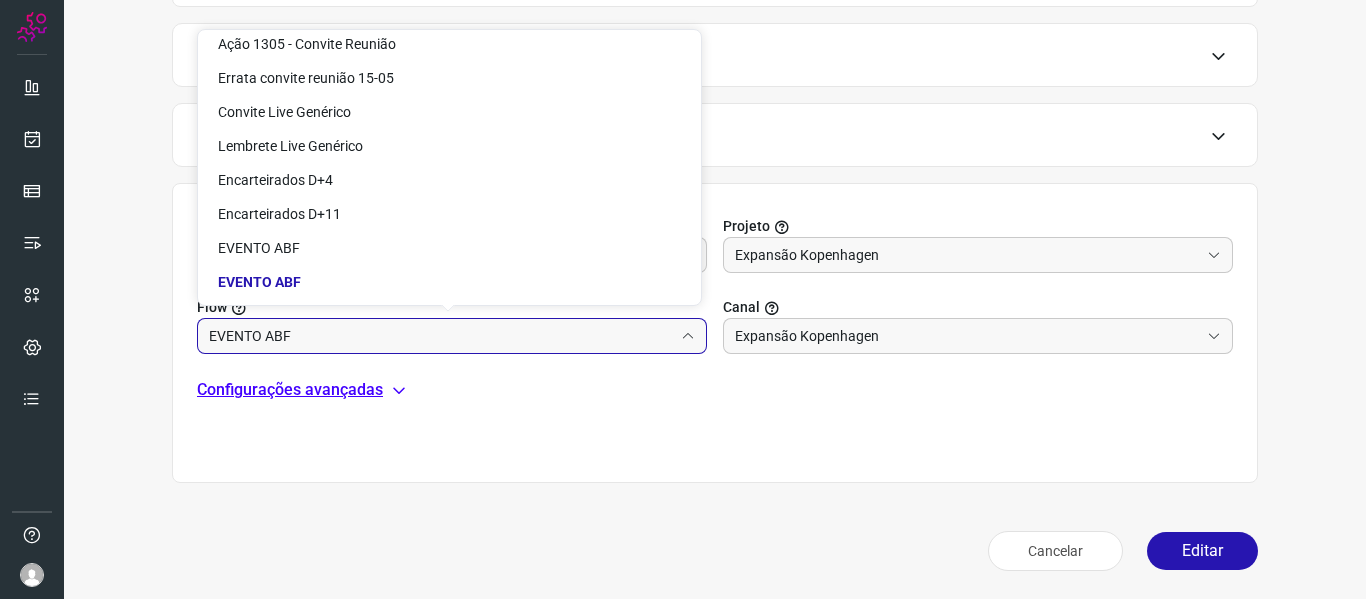 click on "Chamada Flow Projeto Expansão Kopenhagen Flow EVENTO ABF Canal Expansão Kopenhagen Configurações avançadas" at bounding box center [715, 341] 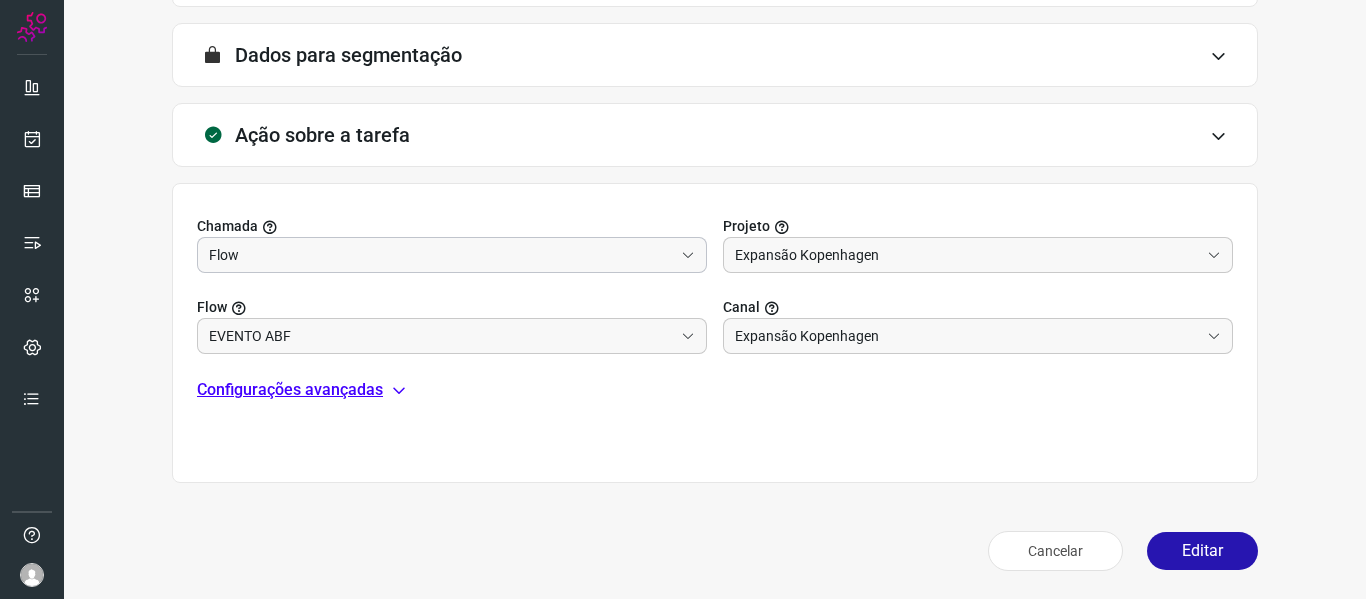 click 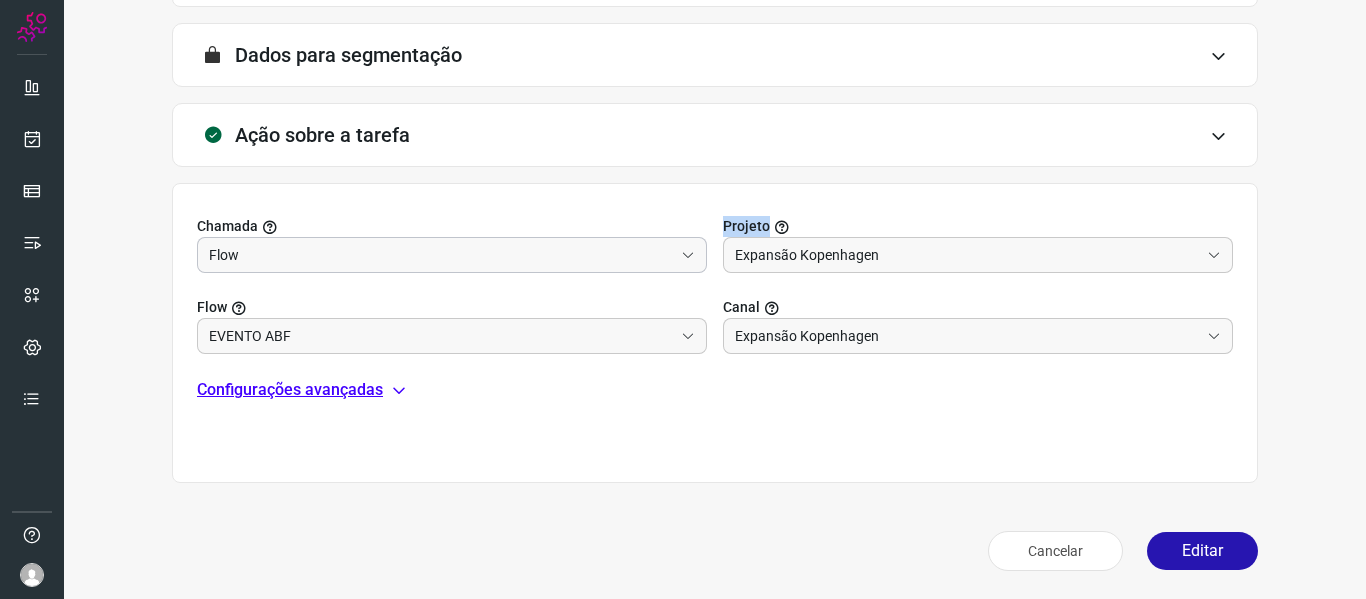 click 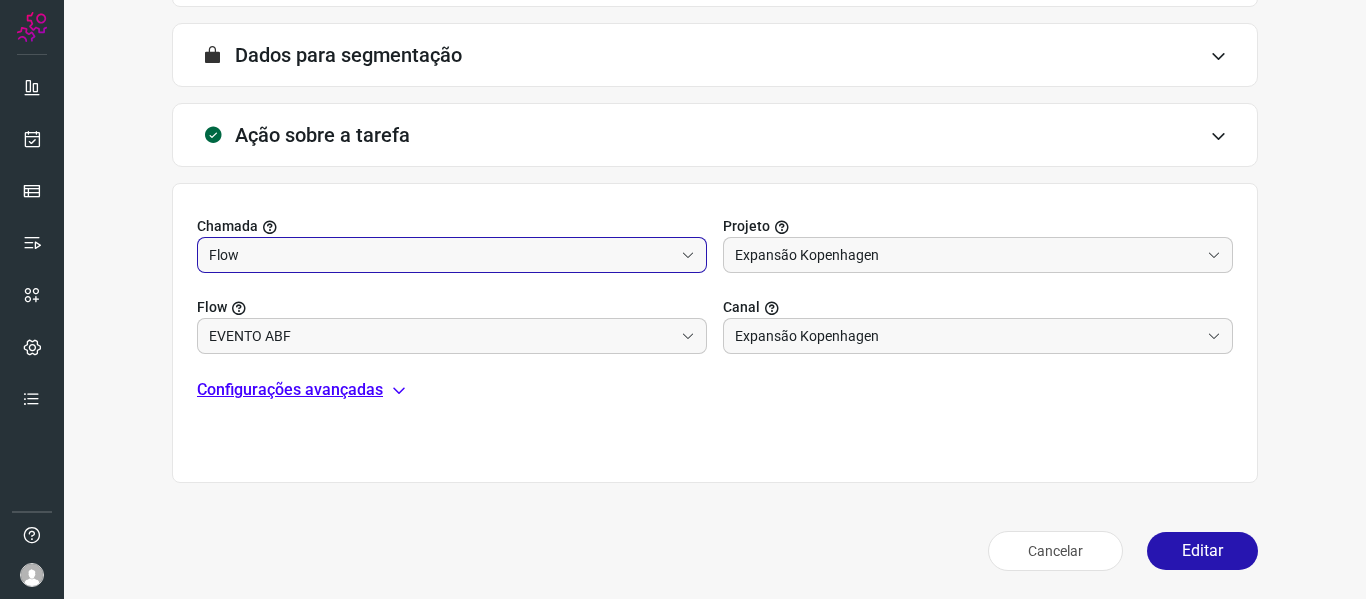 click 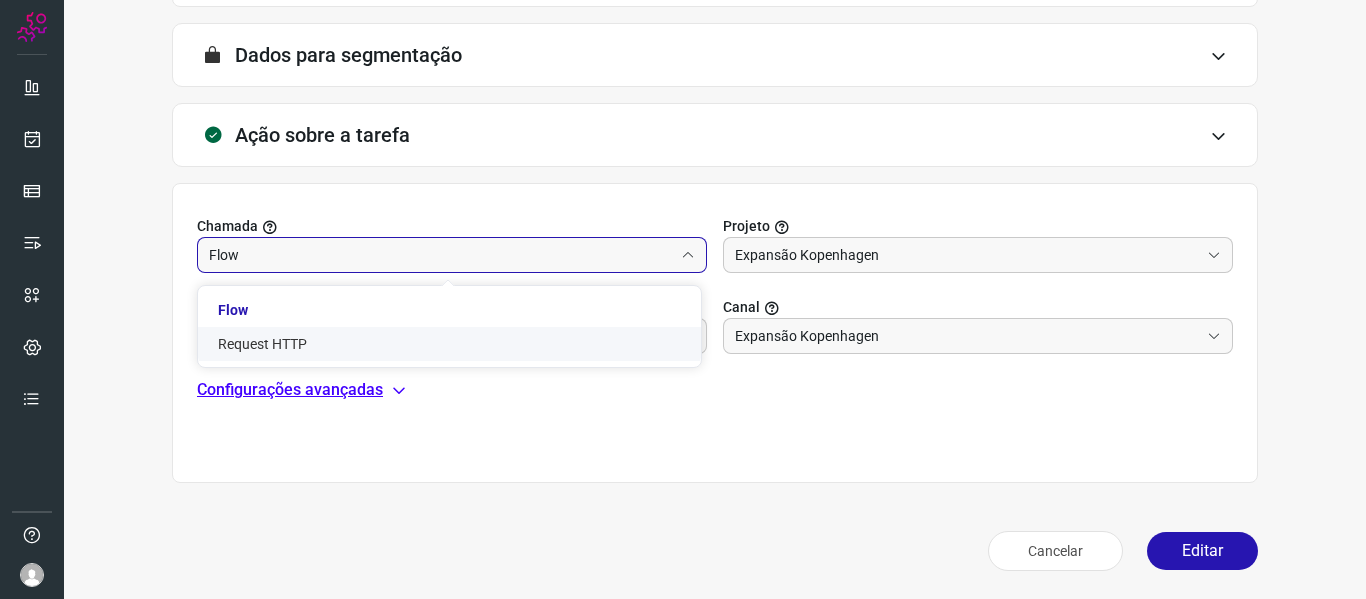 click on "Informações sobre a tarefa Nome Evento ABF Descrição Dados Informar manualmente ou enviar arquivo Execução Contato Recorrência Agendar Executar agora Repetir a cada: Dia Horário: Termina: Nunca Data: A segmentação de dados está desabilitada porque a opção de envio manual foi selecionada na etapa Informações. Você poderá enviar os dados assim que criar a tarefa. Dados para segmentação Ação sobre a tarefa Chamada Flow Projeto Expansão Kopenhagen Flow EVENTO ABF Canal Expansão Kopenhagen Configurações avançadas  Cancelar   Editar  Remover parâmetro  Você tem certeza que deseja remover este parâmetro?   Cancelar   Sim, tenho certeza" at bounding box center (715, 98) 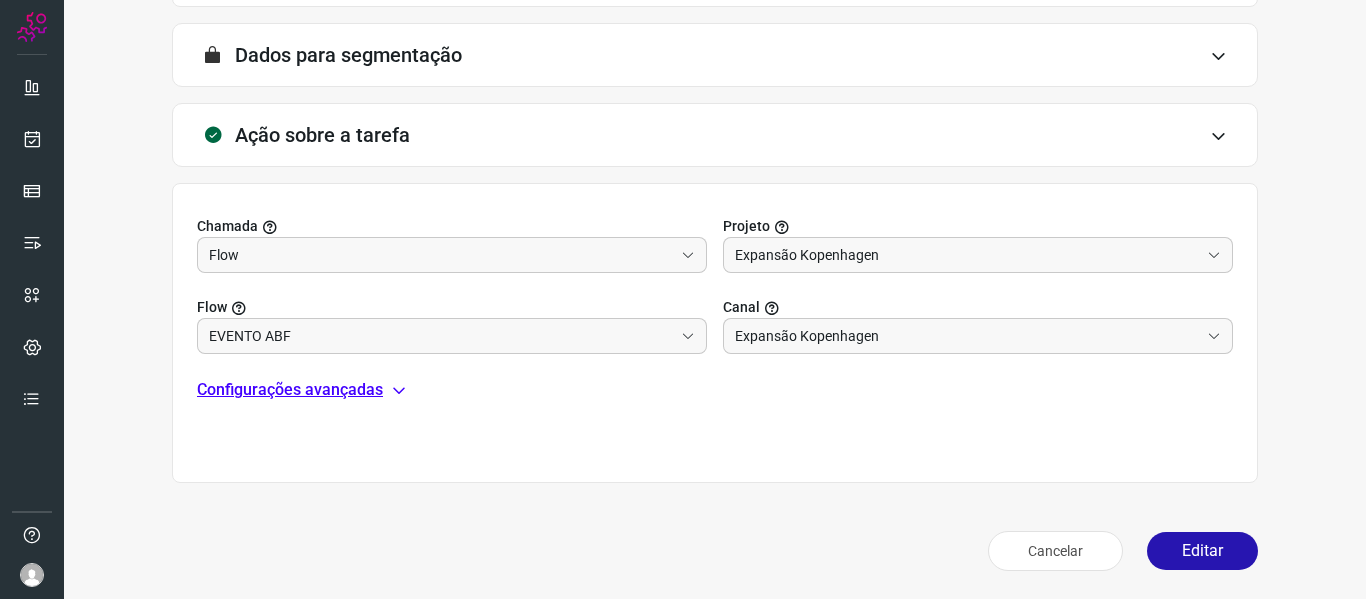 click on "Configurações avançadas" at bounding box center [290, 390] 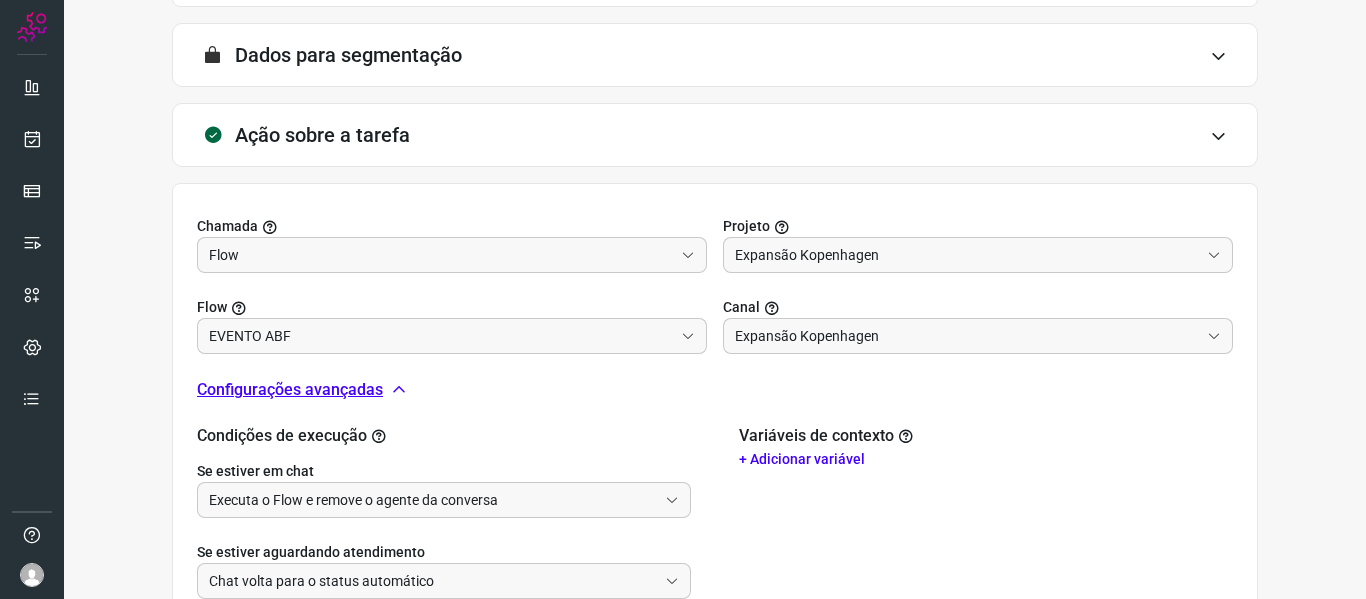 scroll, scrollTop: 728, scrollLeft: 0, axis: vertical 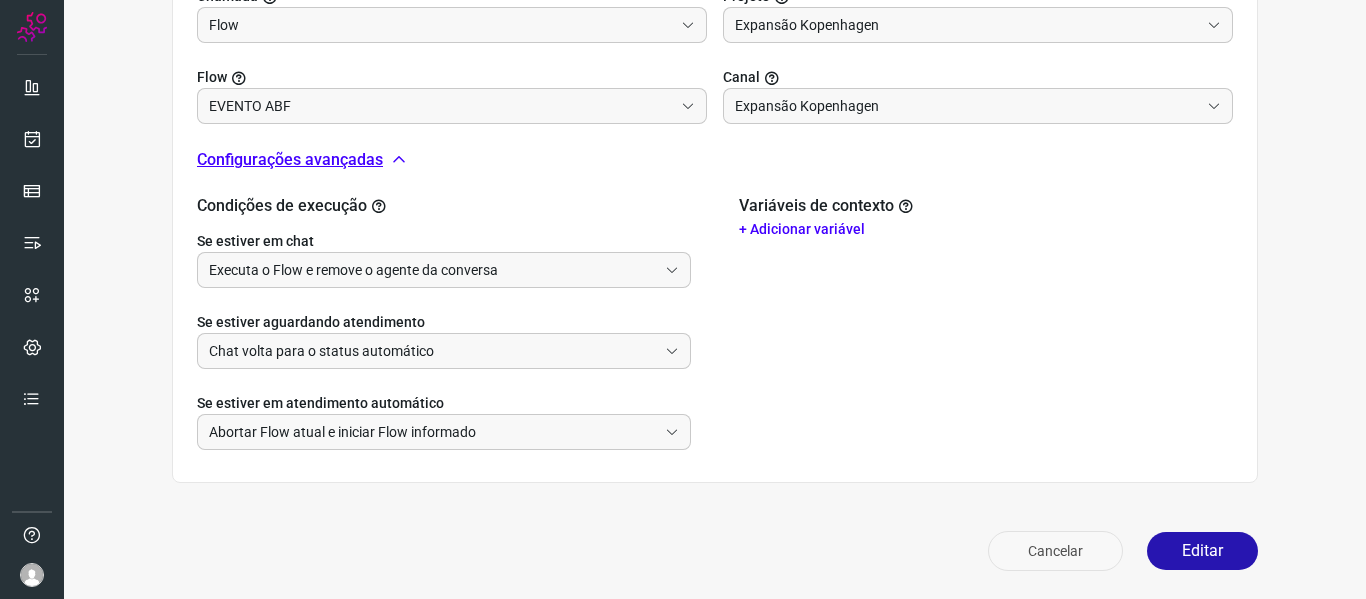 click on "Cancelar" at bounding box center (1055, 551) 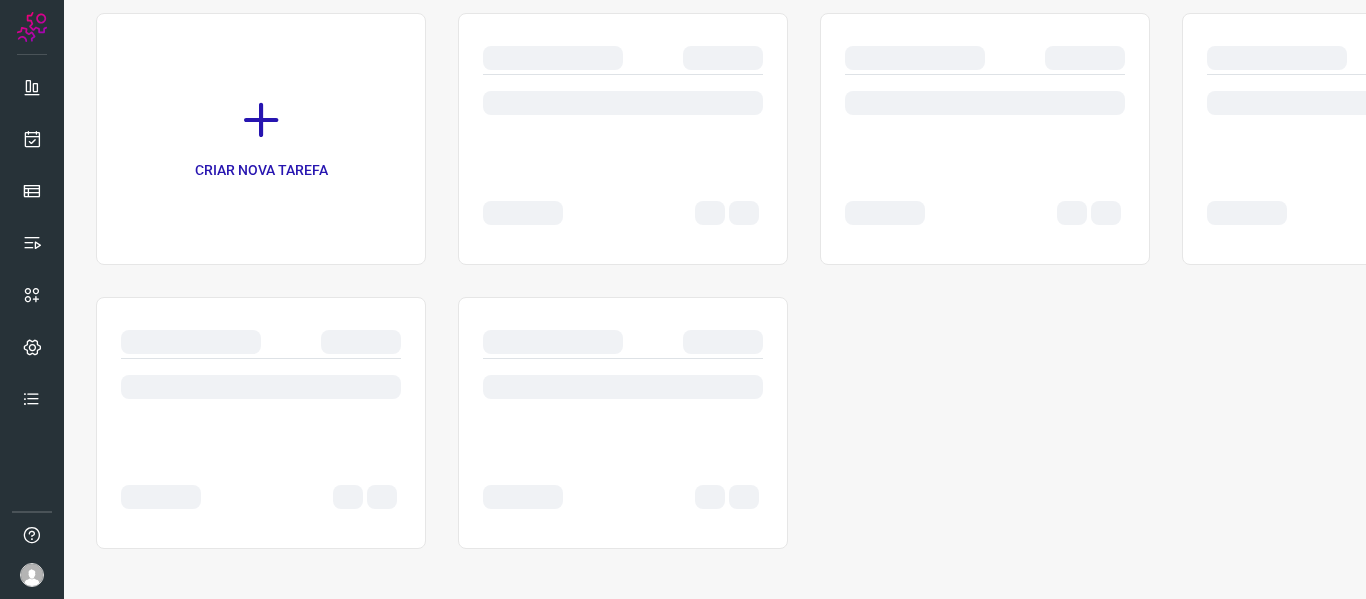scroll, scrollTop: 146, scrollLeft: 0, axis: vertical 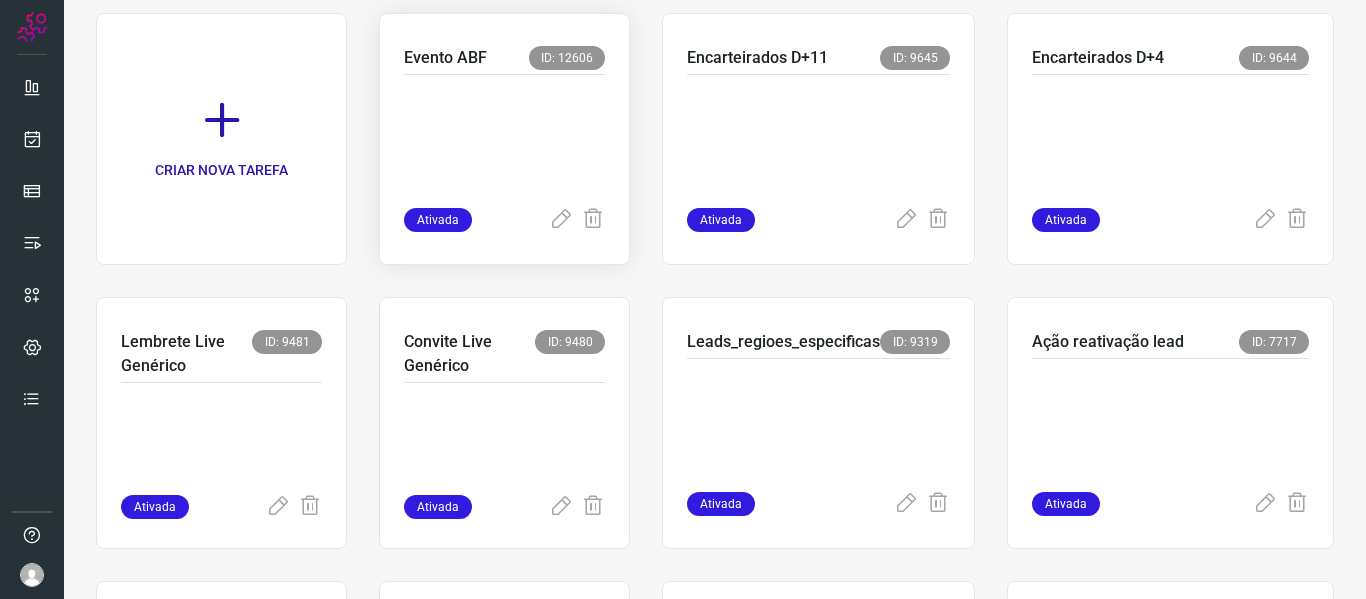 click at bounding box center [504, 137] 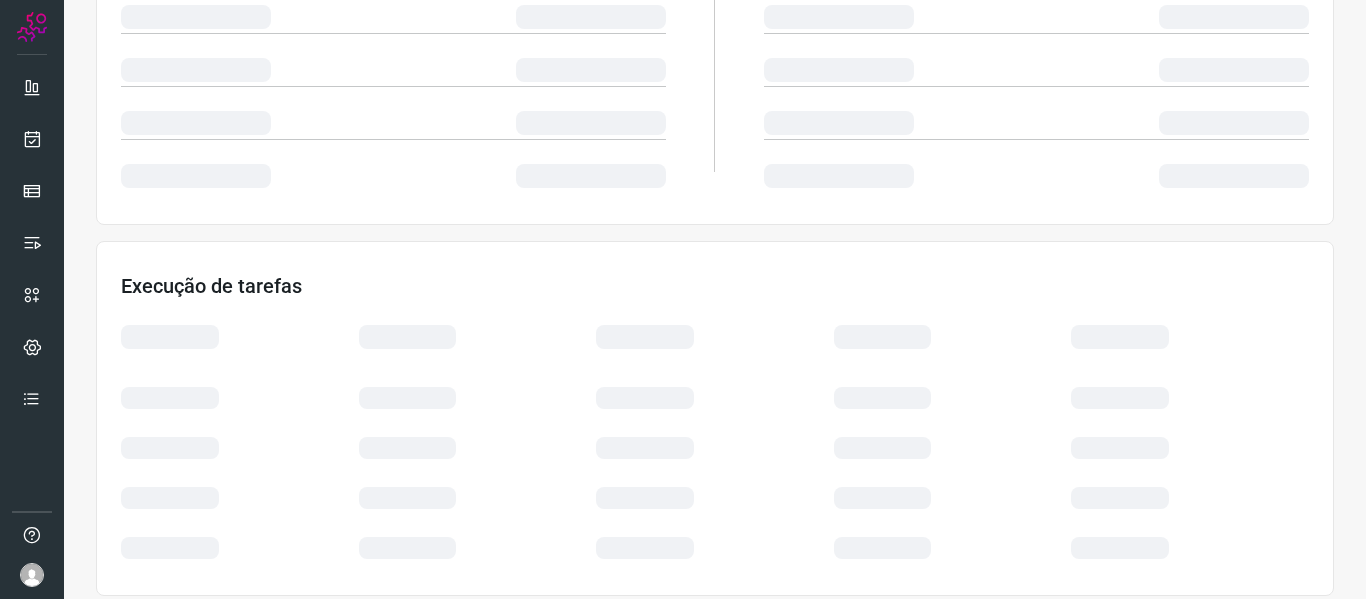 scroll, scrollTop: 470, scrollLeft: 0, axis: vertical 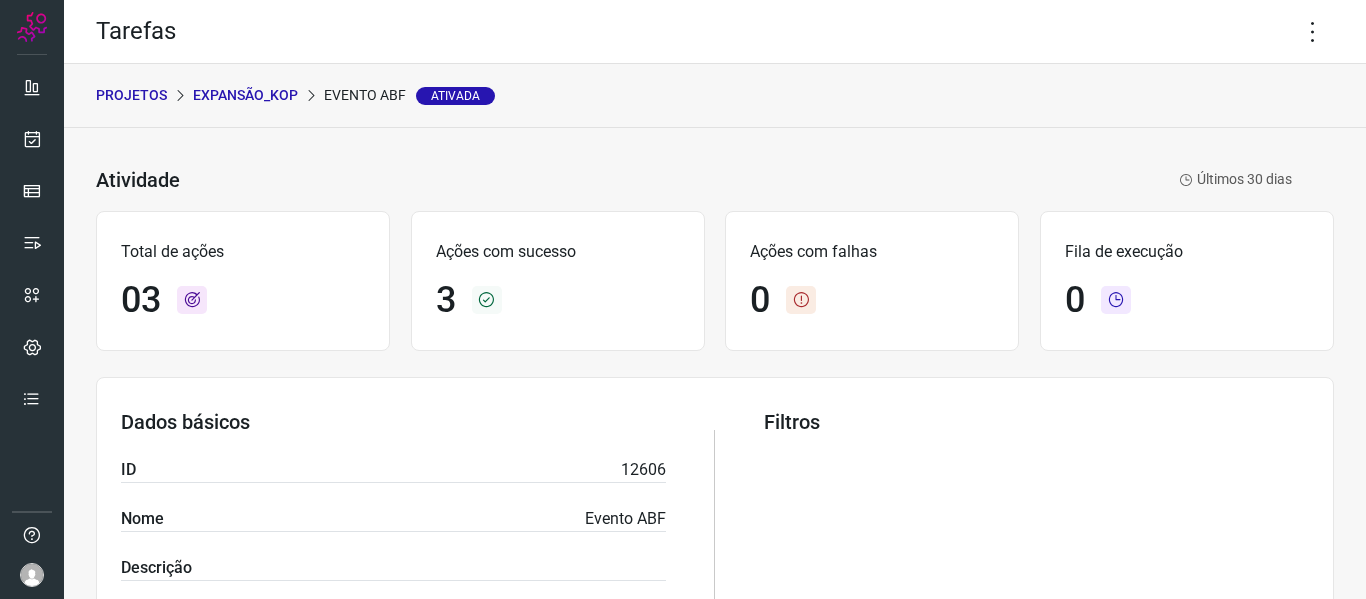 click on "PROJETOS" at bounding box center [131, 95] 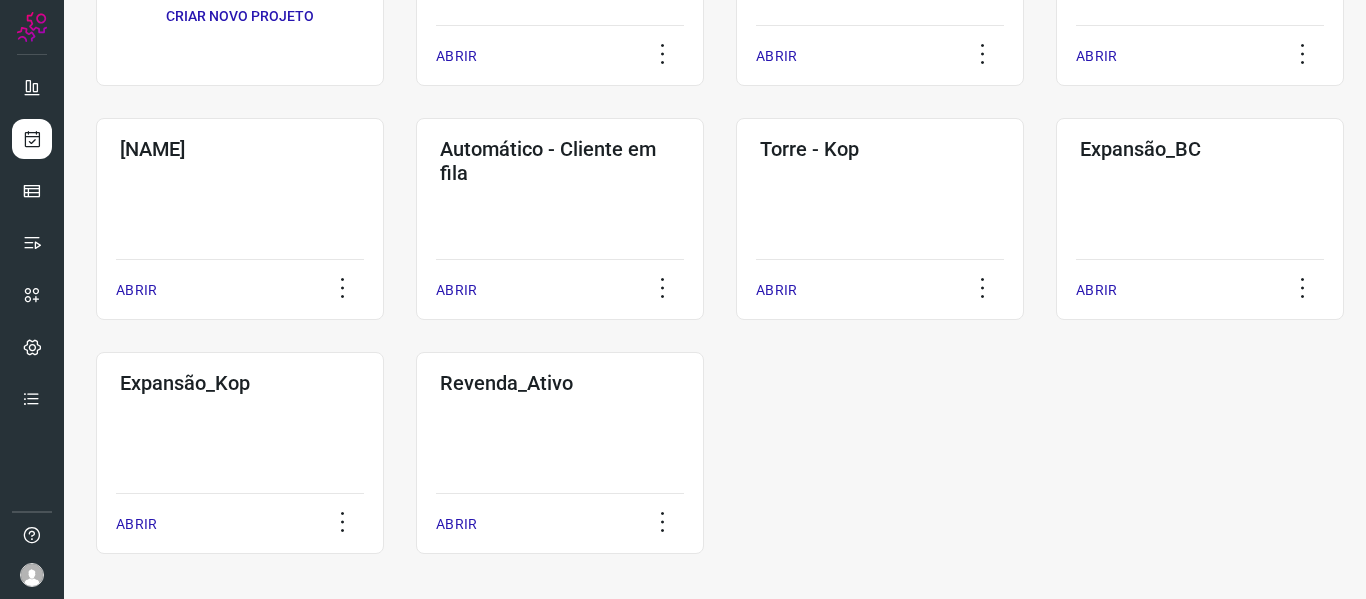scroll, scrollTop: 280, scrollLeft: 0, axis: vertical 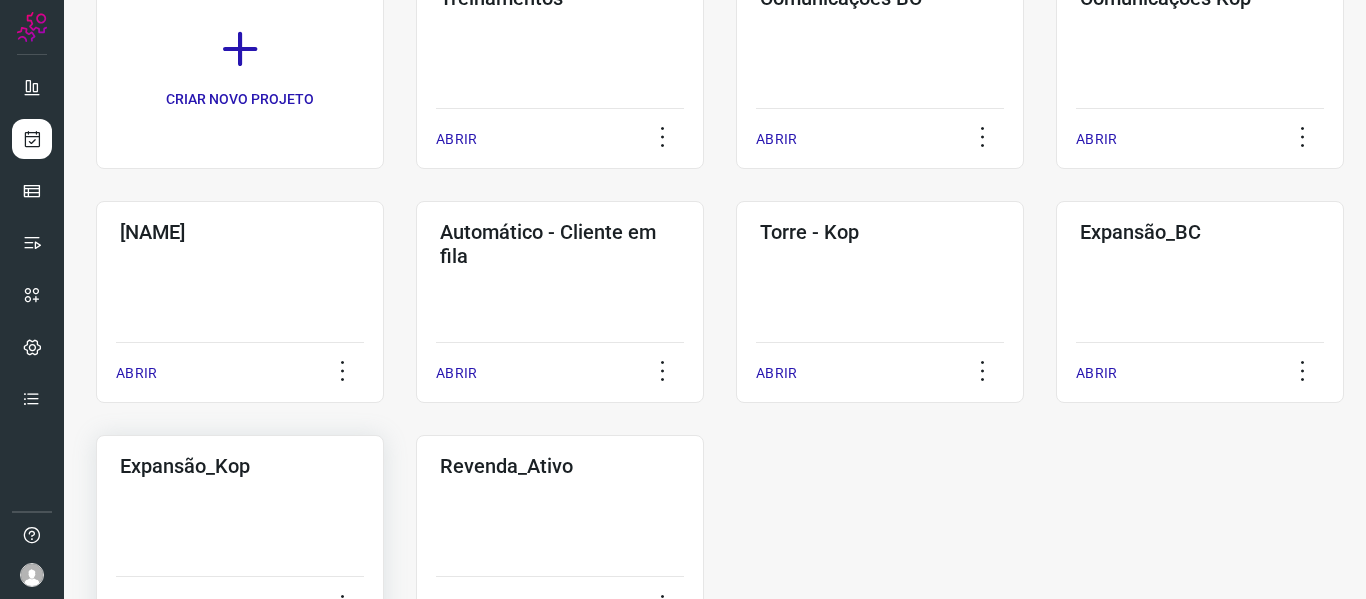 click on "Expansão_Kop" at bounding box center (240, 466) 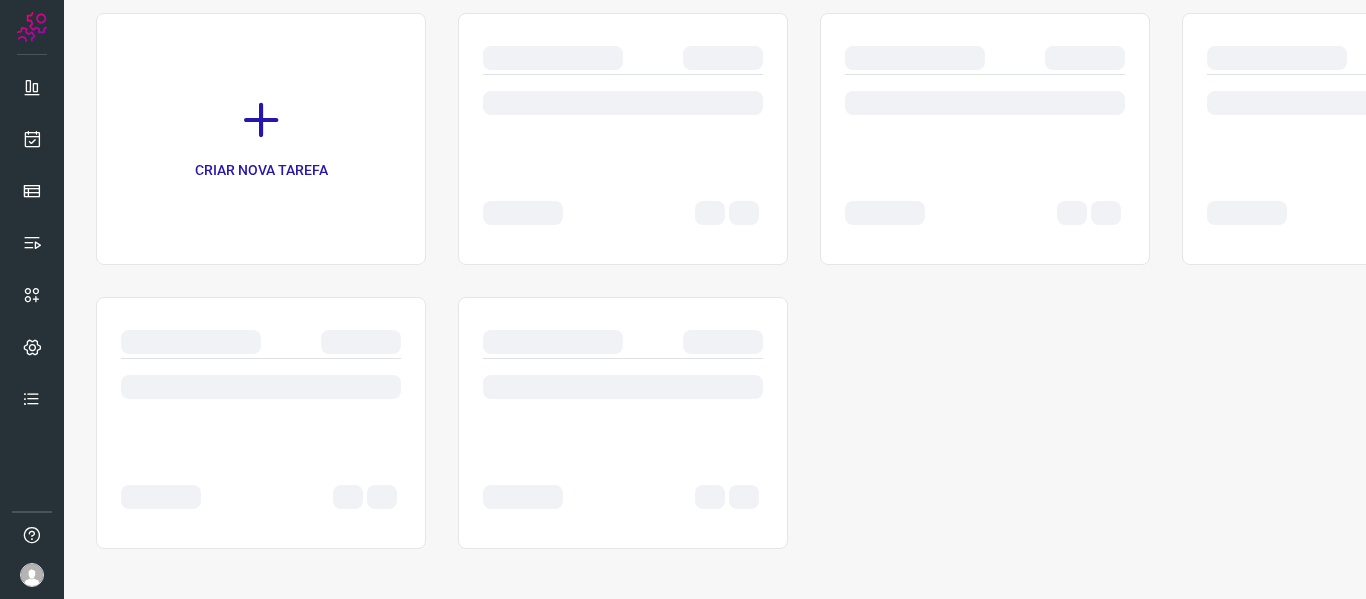 scroll, scrollTop: 146, scrollLeft: 0, axis: vertical 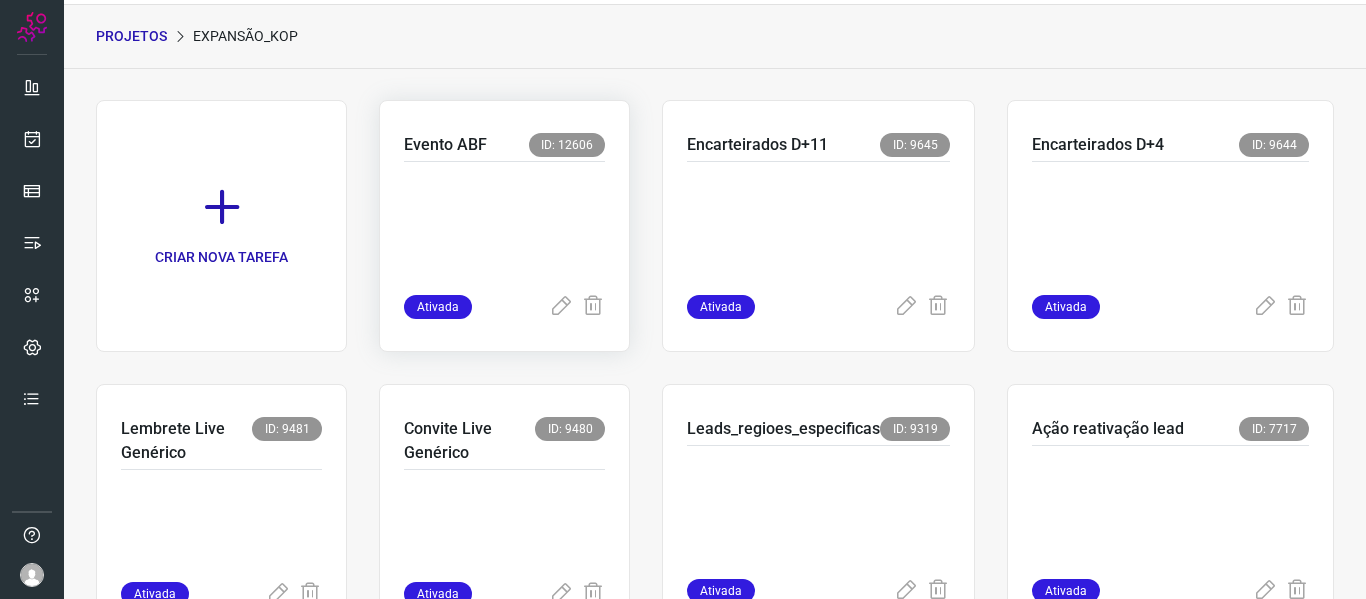 click at bounding box center (504, 224) 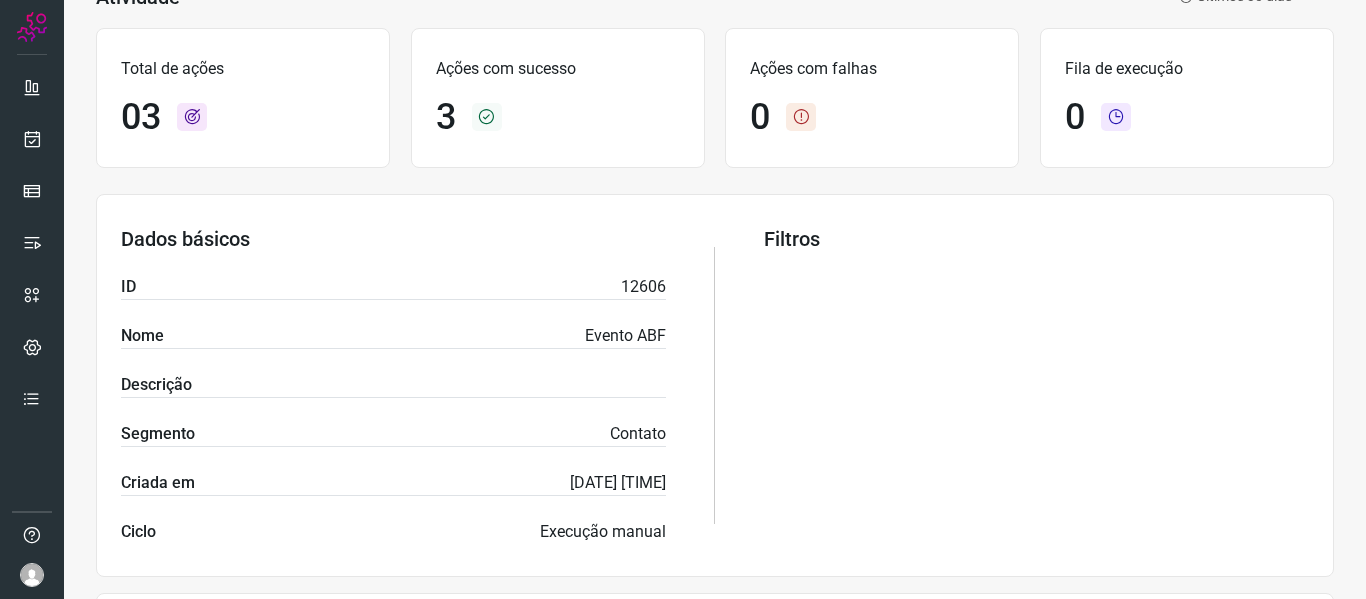 scroll, scrollTop: 187, scrollLeft: 0, axis: vertical 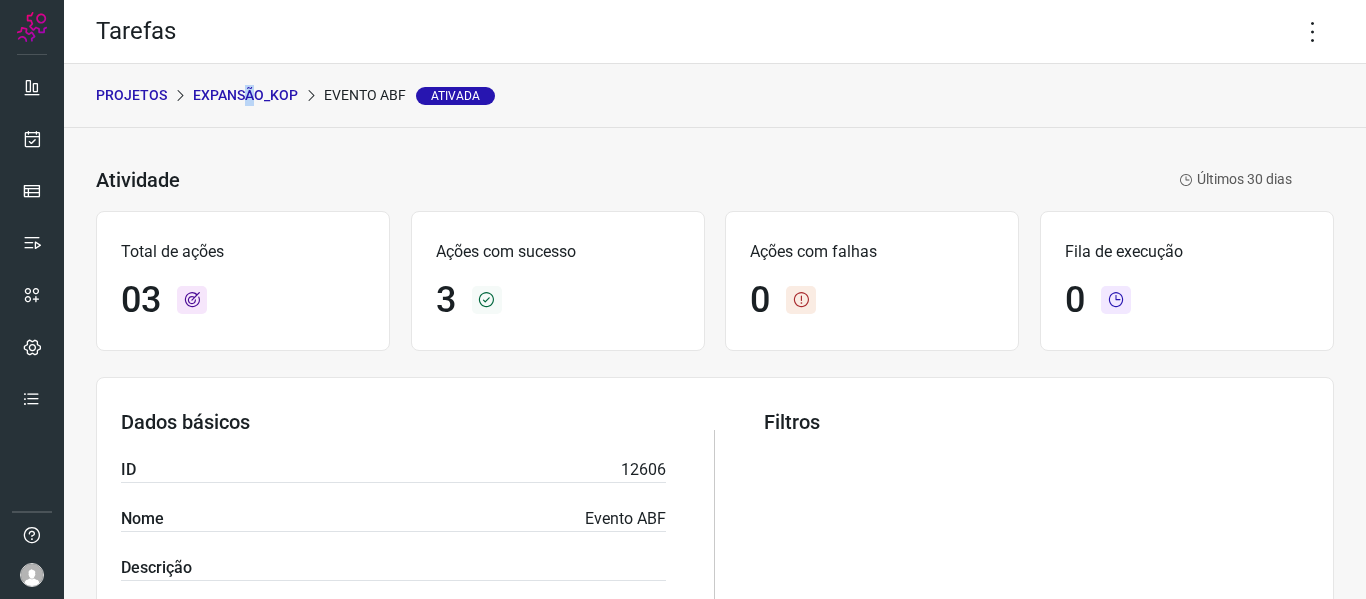click on "Expansão_Kop" at bounding box center (245, 95) 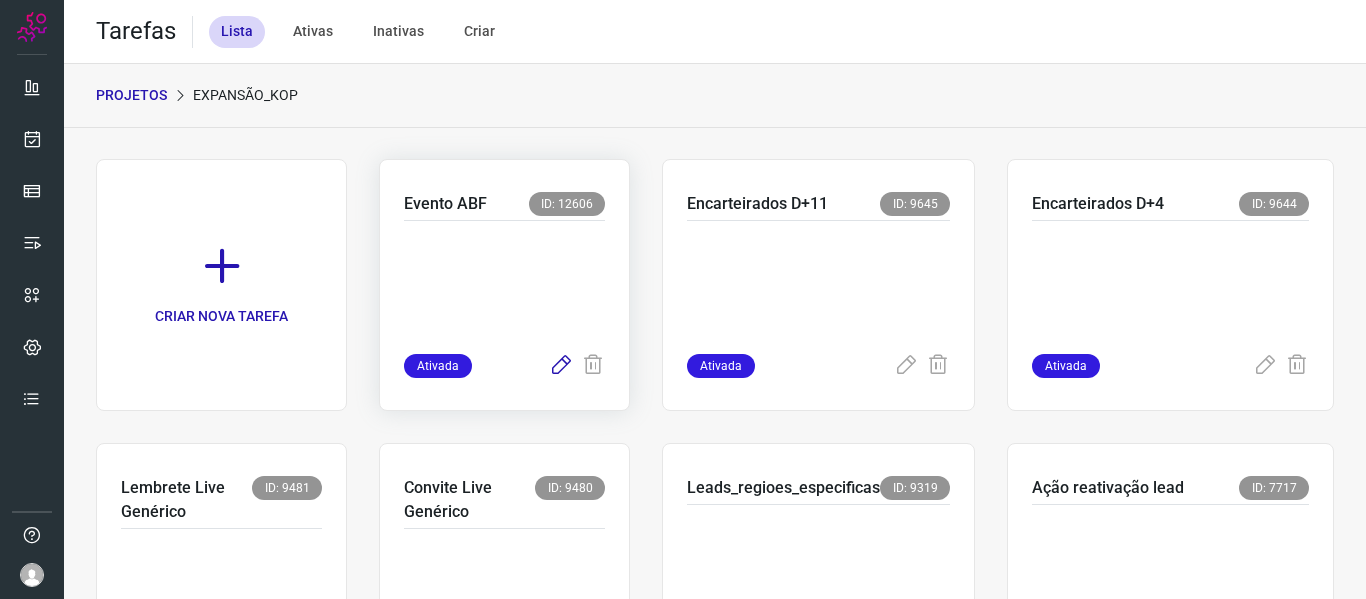 click at bounding box center (561, 366) 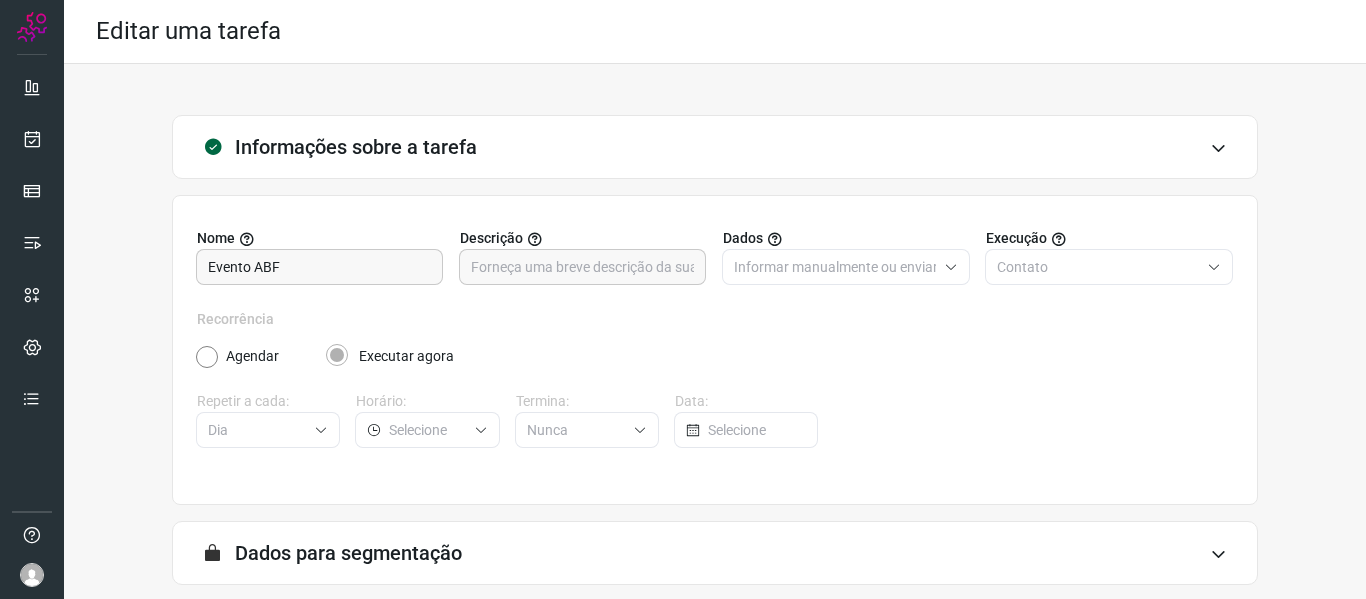 click on "Informações sobre a tarefa" at bounding box center (715, 147) 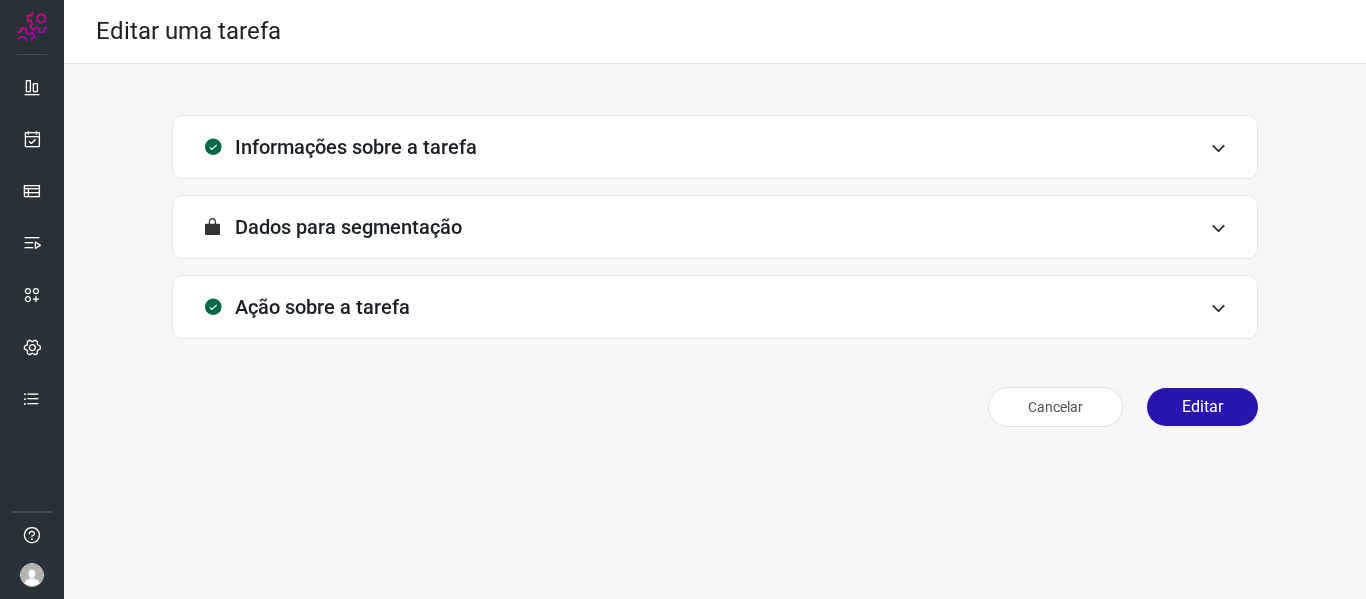 click on "Informações sobre a tarefa" at bounding box center [715, 147] 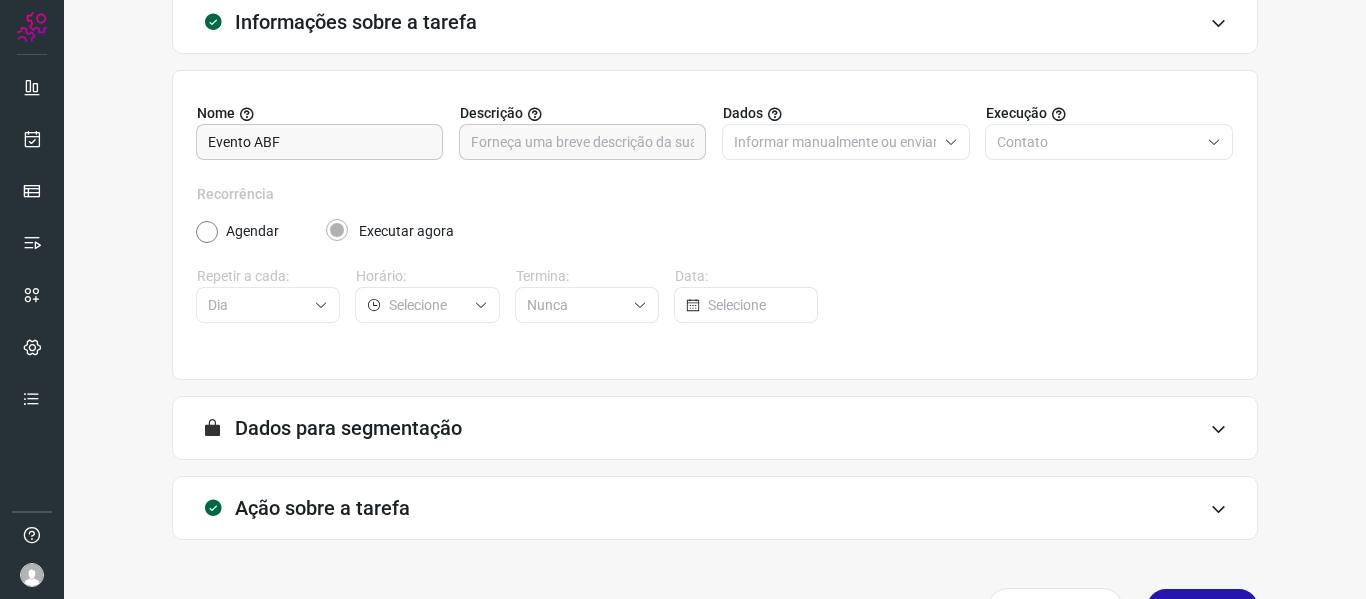scroll, scrollTop: 182, scrollLeft: 0, axis: vertical 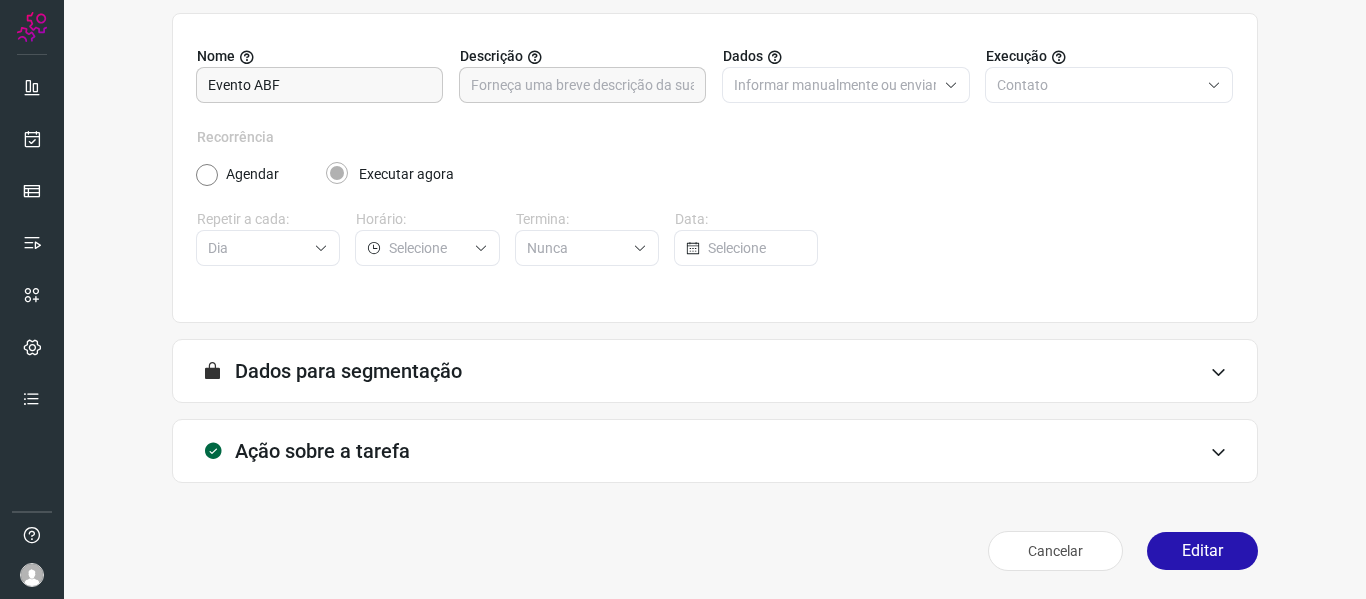 type on "Expansão Kopenhagen" 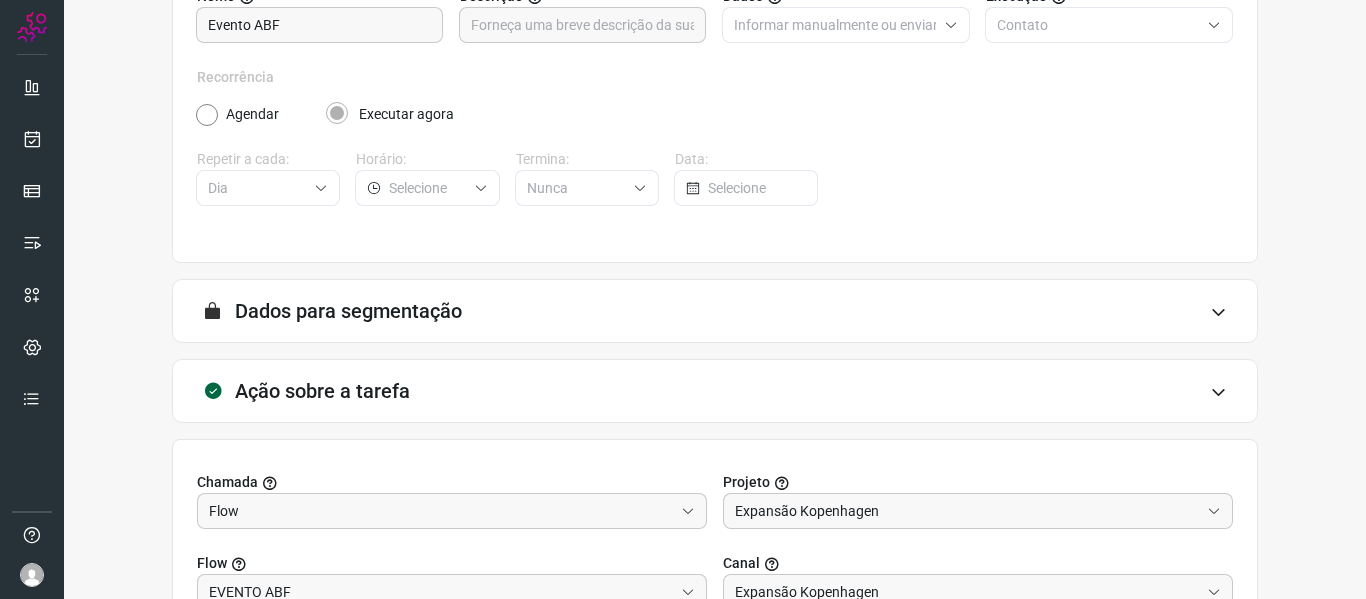 scroll, scrollTop: 0, scrollLeft: 0, axis: both 